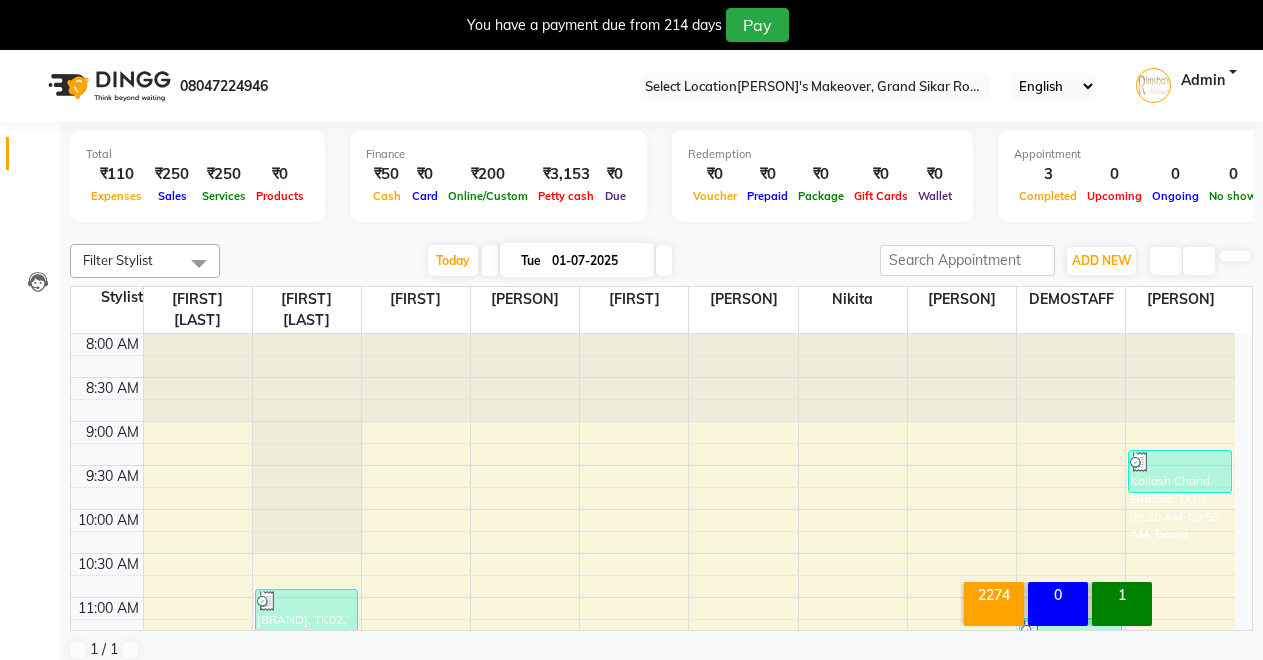 scroll, scrollTop: 0, scrollLeft: 0, axis: both 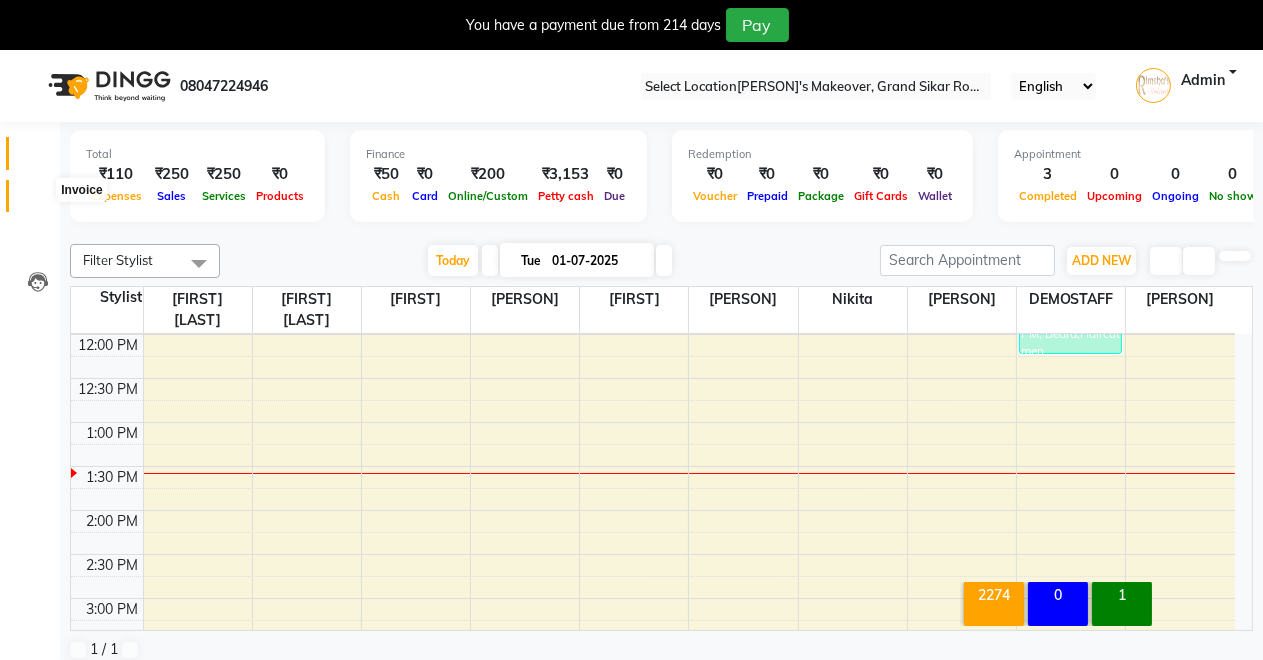 click at bounding box center (38, 201) 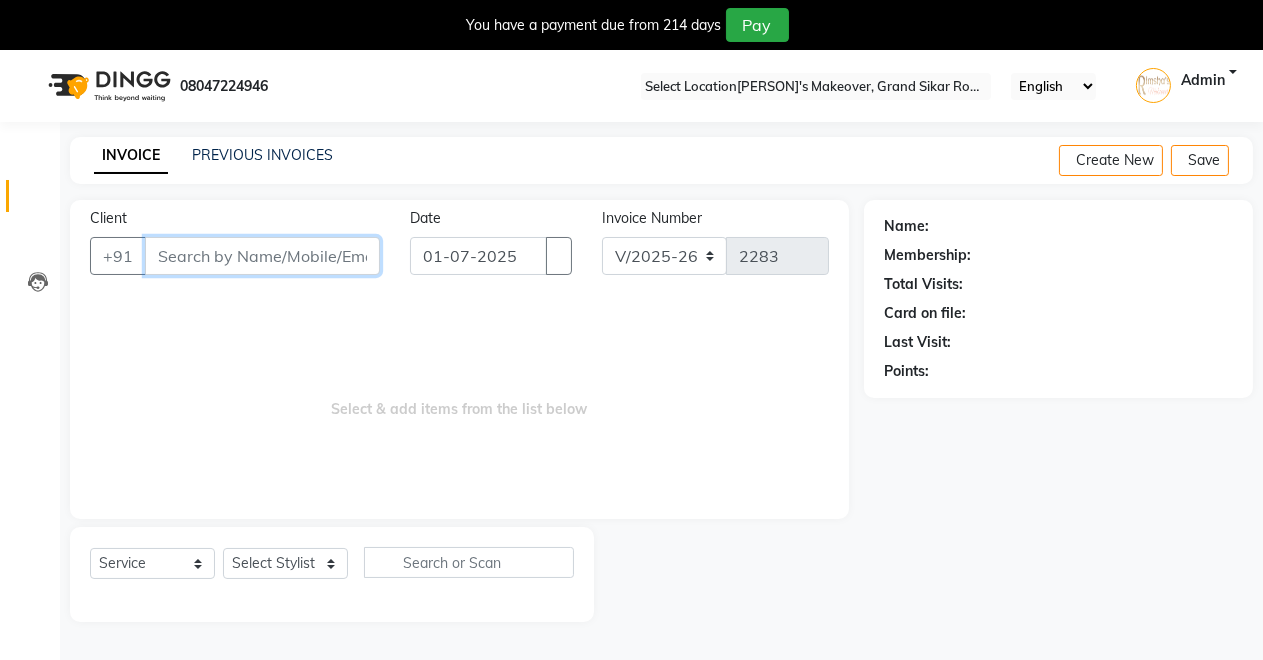 click on "Client" at bounding box center [262, 256] 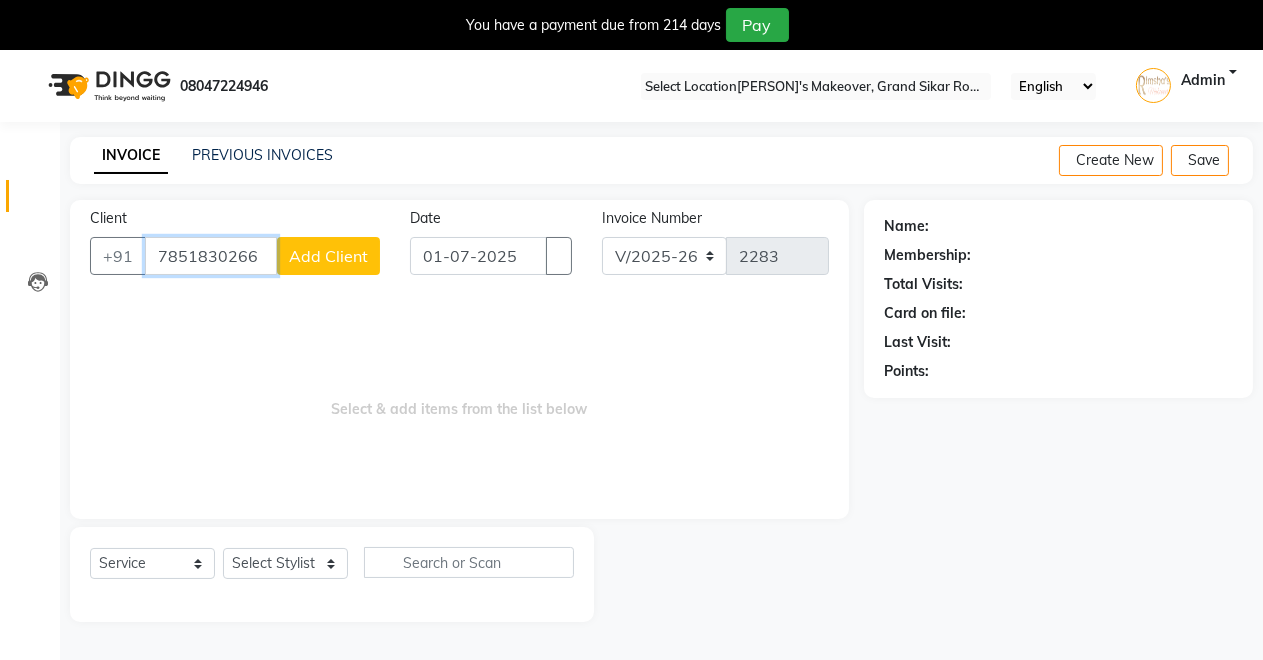 type on "7851830266" 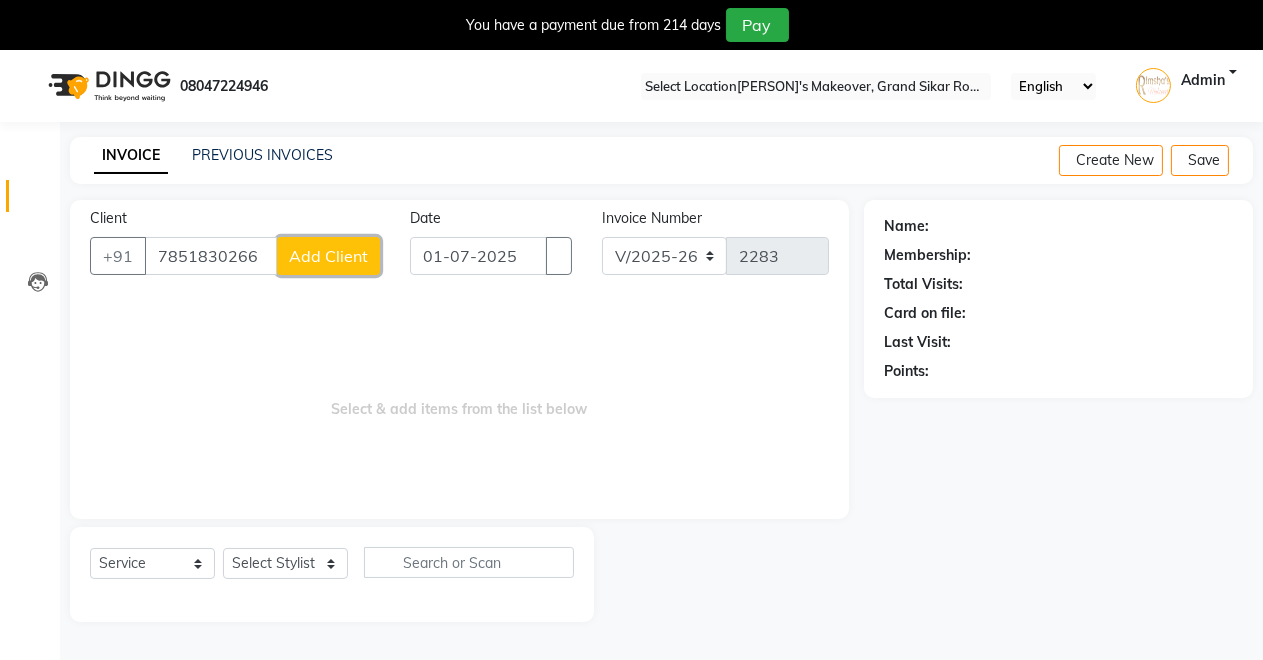 click on "Add Client" at bounding box center [328, 256] 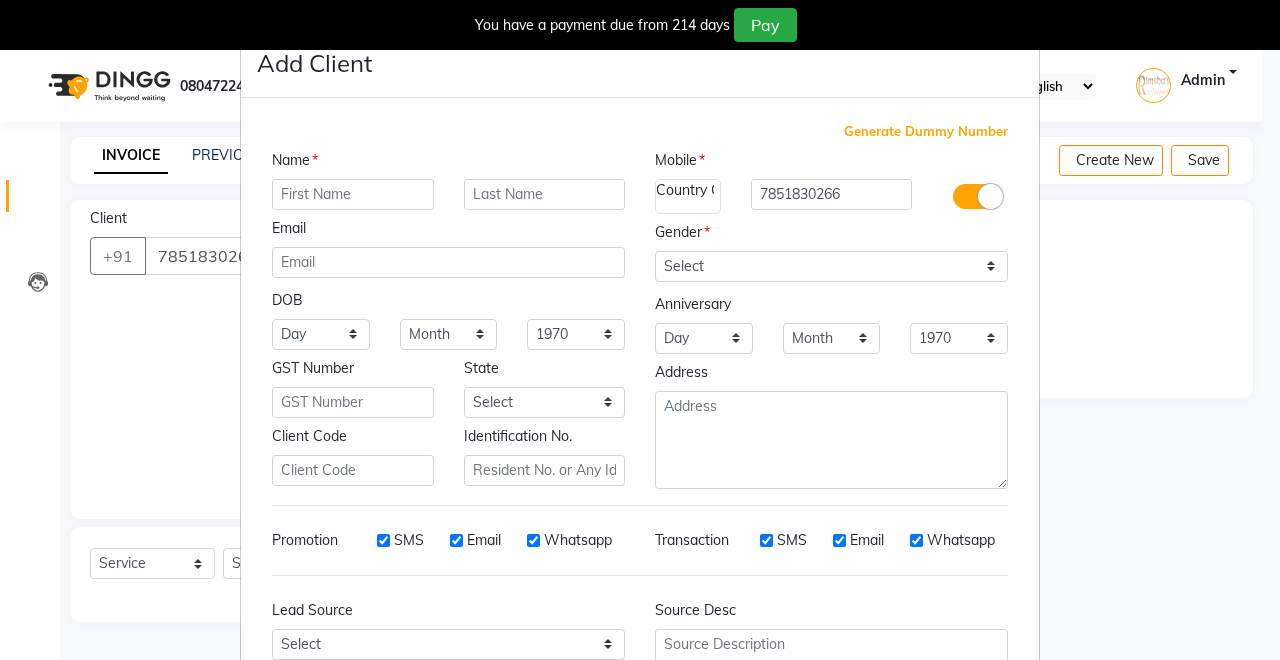 click at bounding box center [353, 194] 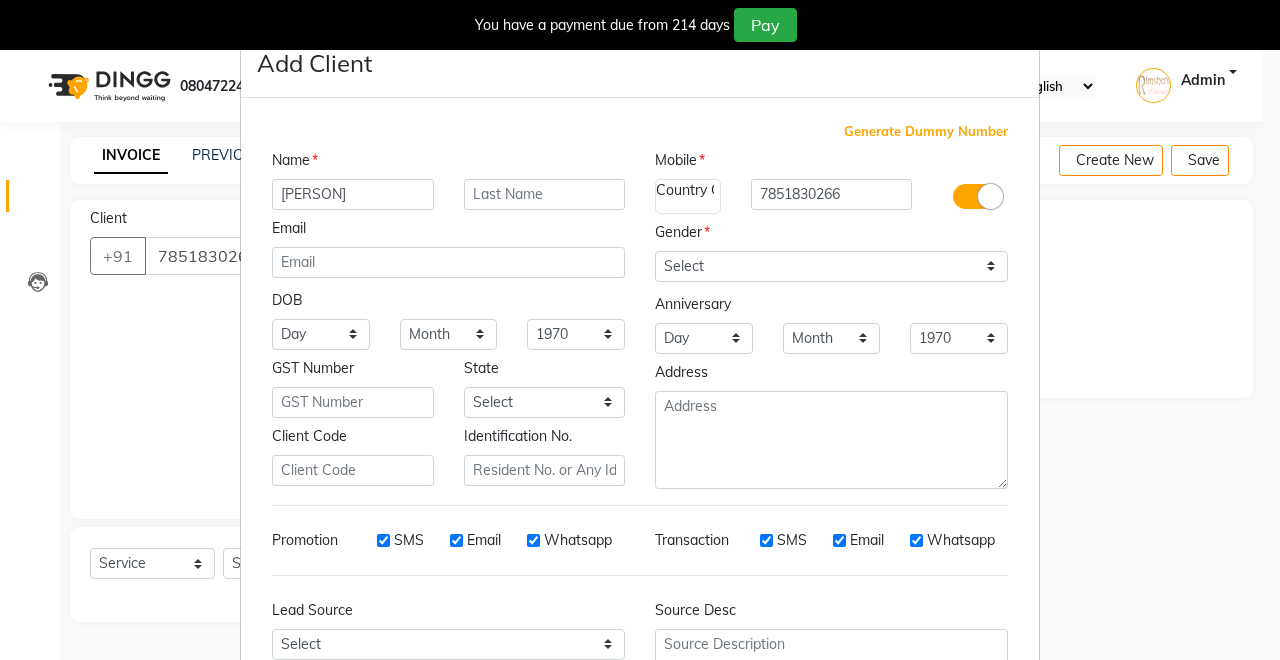 type on "[PERSON]" 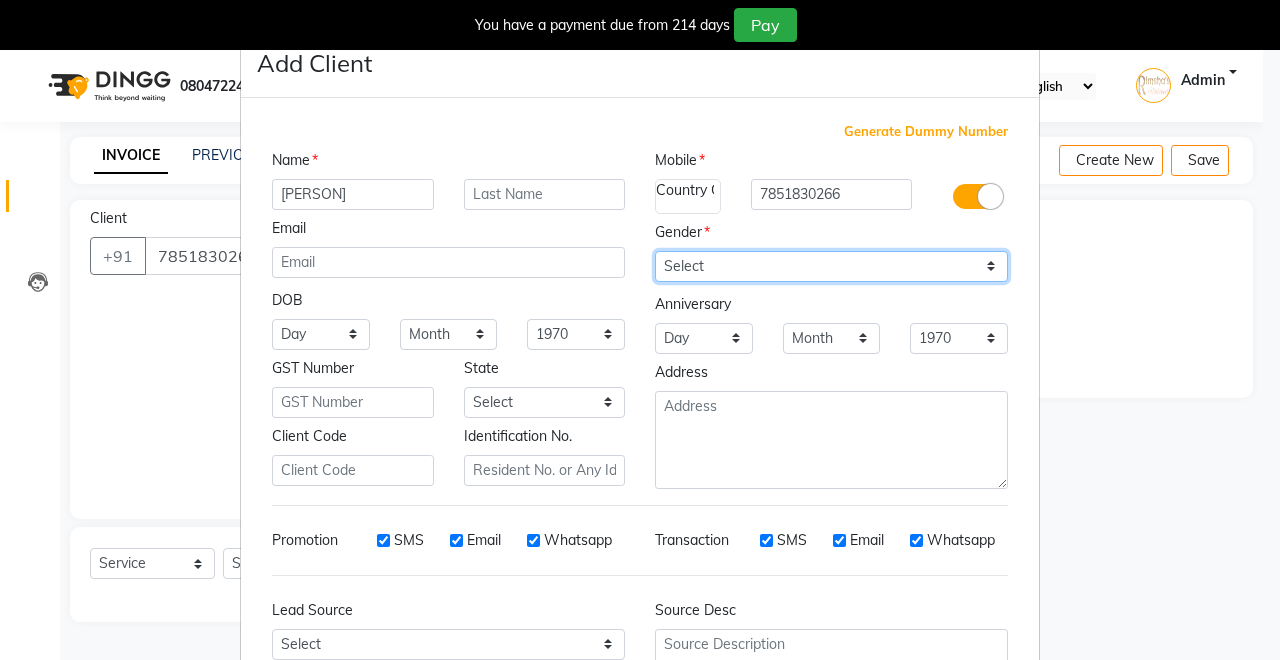 drag, startPoint x: 707, startPoint y: 256, endPoint x: 704, endPoint y: 271, distance: 15.297058 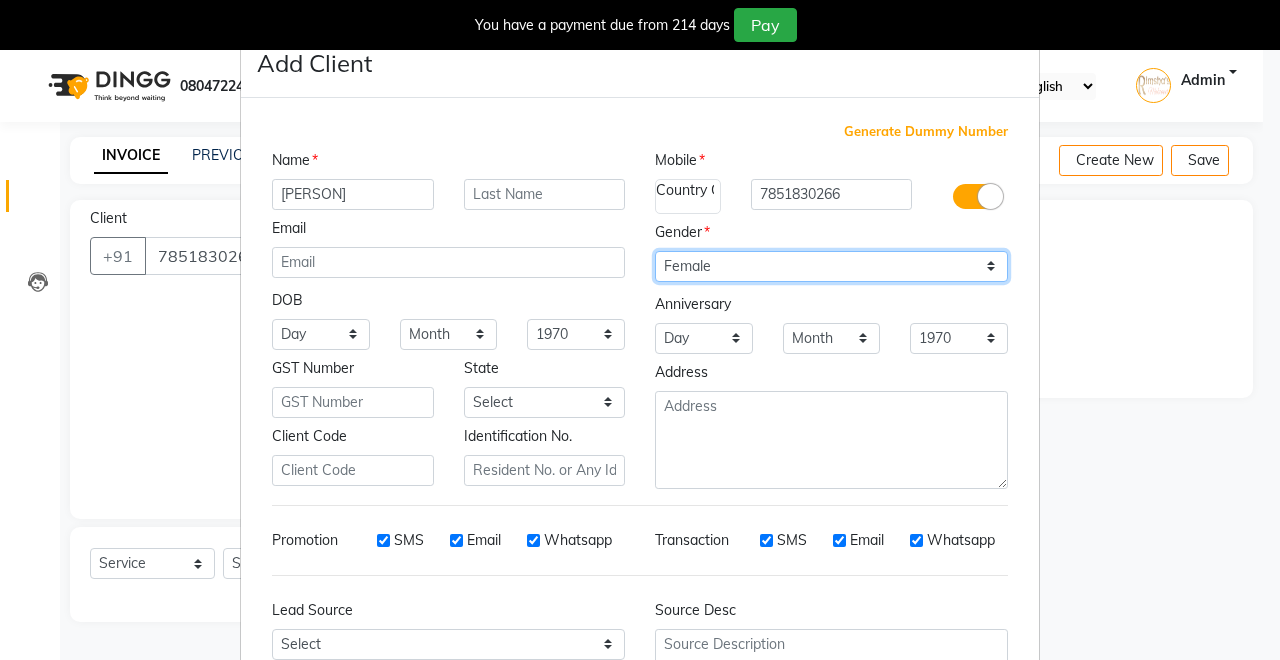 click on "Select Male Female Other Prefer Not To Say" at bounding box center [831, 266] 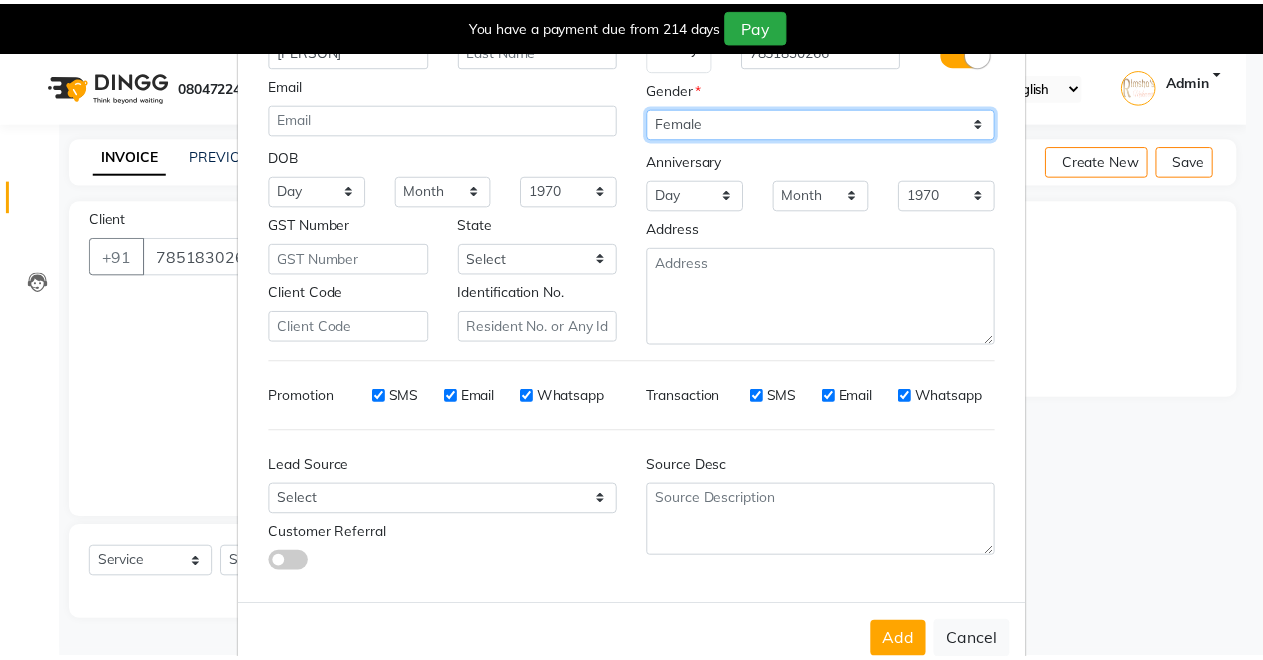 scroll, scrollTop: 185, scrollLeft: 0, axis: vertical 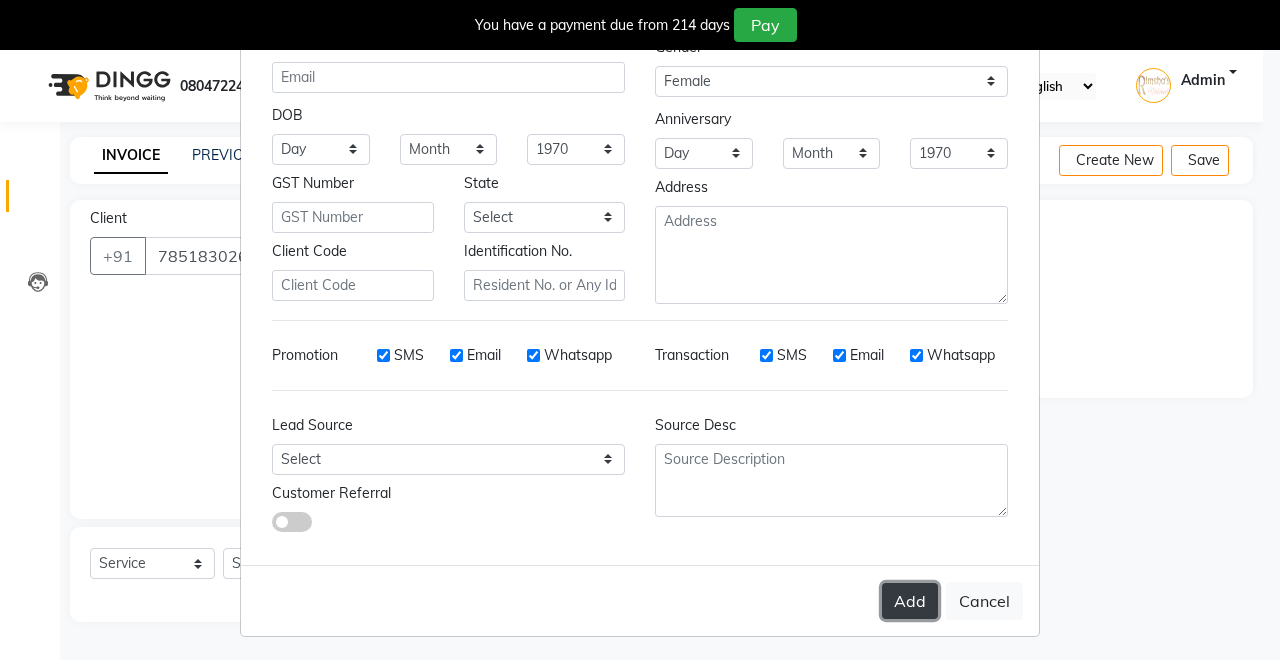 click on "Add" at bounding box center (910, 601) 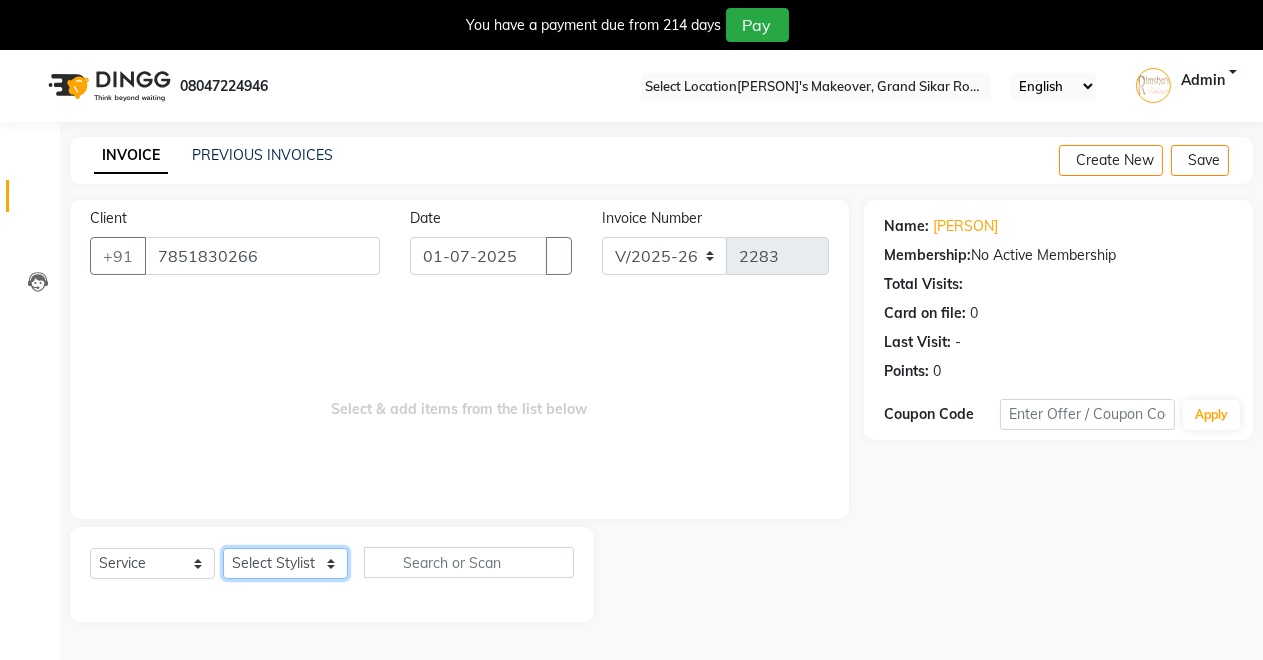 click on "Select Stylist [PERSON] DEMOSTAFF [PERSON] [PERSON] [PERSON] [PERSON] [PERSON] [PERSON] [PERSON]" at bounding box center [285, 563] 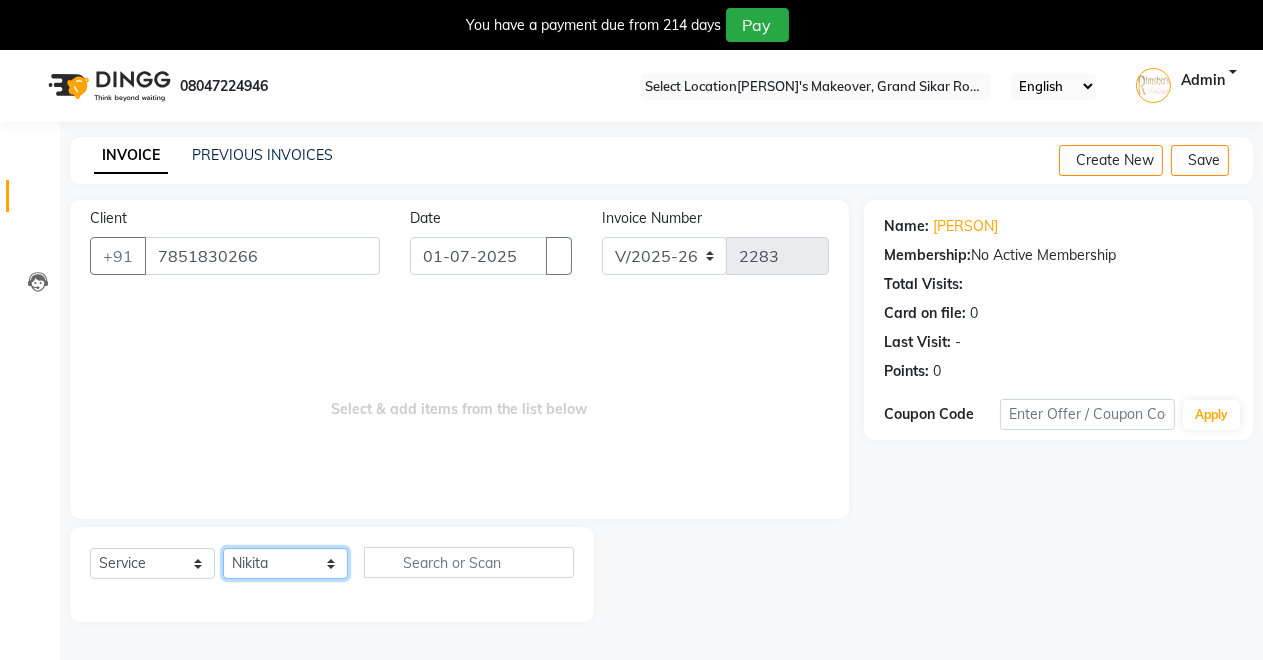 click on "Select Stylist [PERSON] DEMOSTAFF [PERSON] [PERSON] [PERSON] [PERSON] [PERSON] [PERSON] [PERSON]" at bounding box center (285, 563) 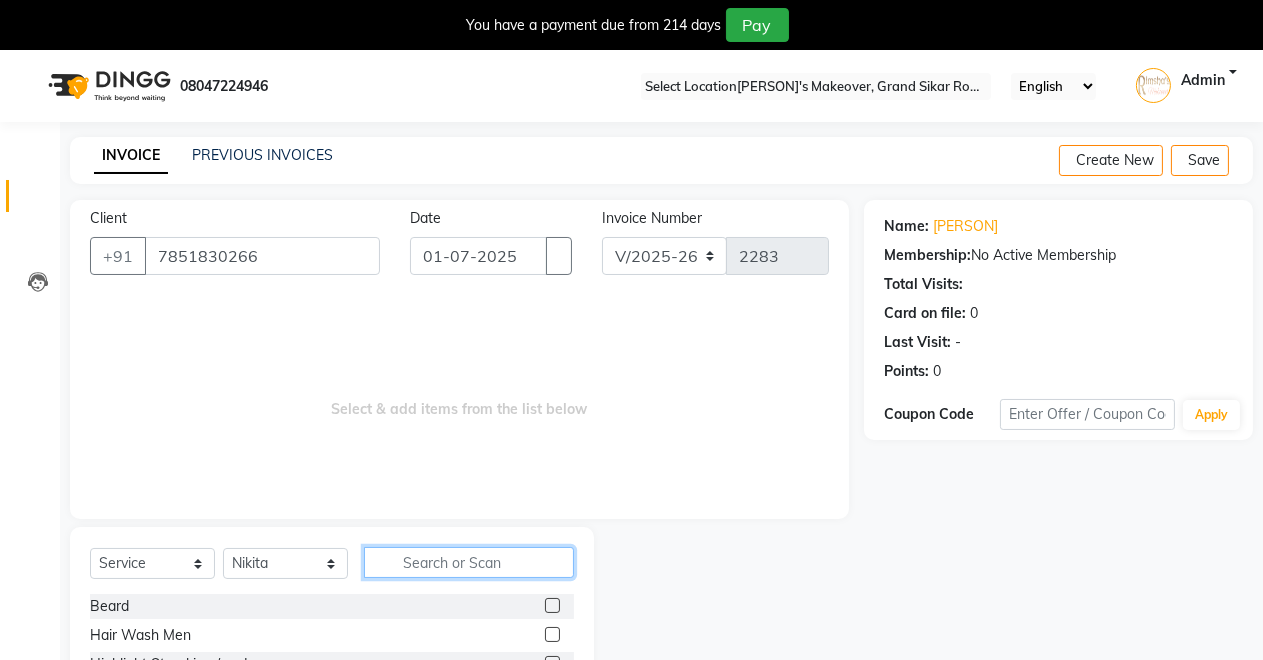 click at bounding box center [469, 562] 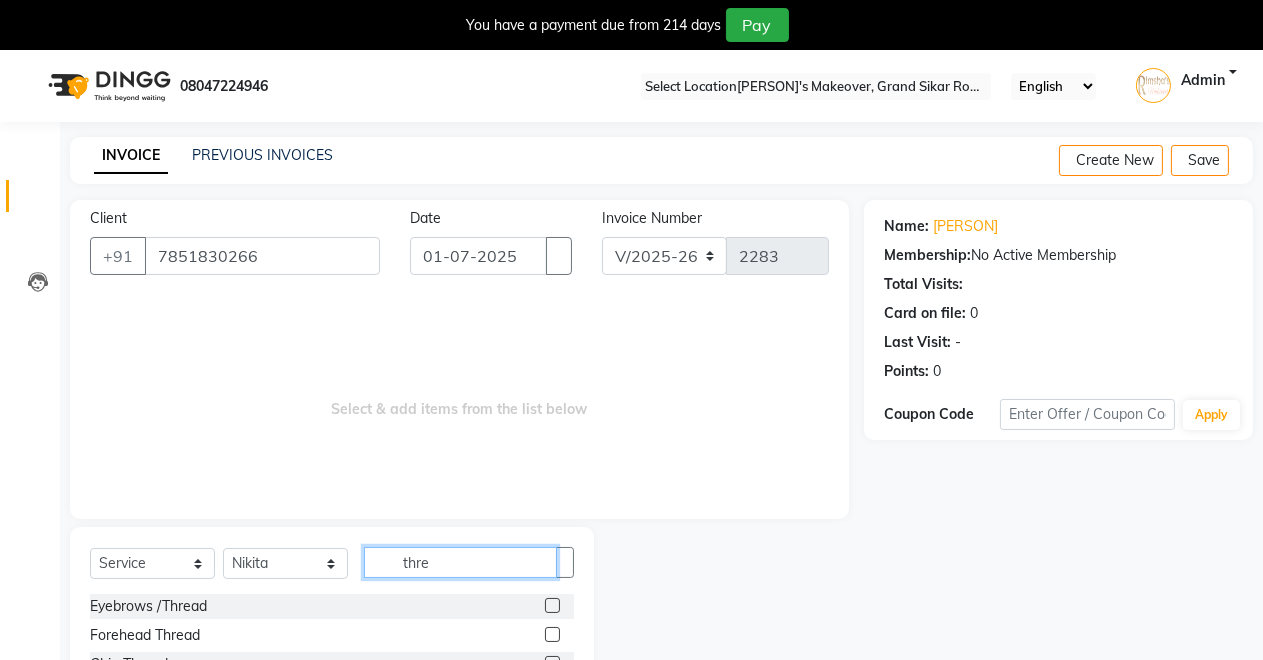 type on "thre" 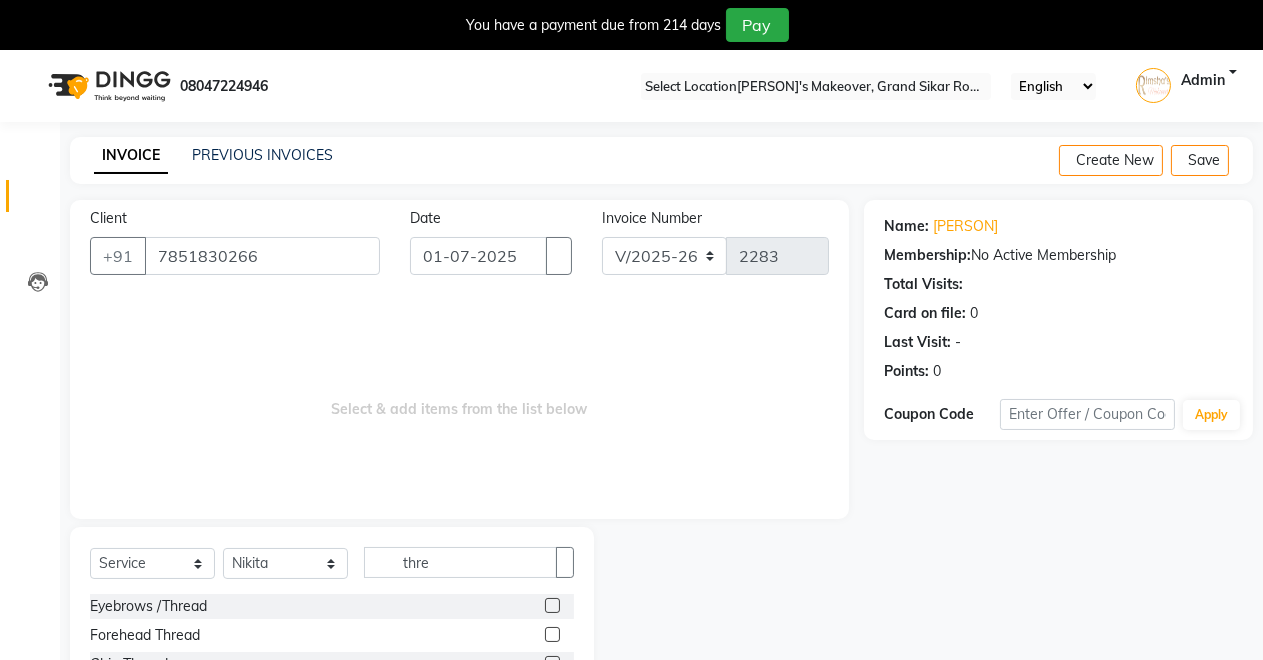 click at bounding box center [552, 605] 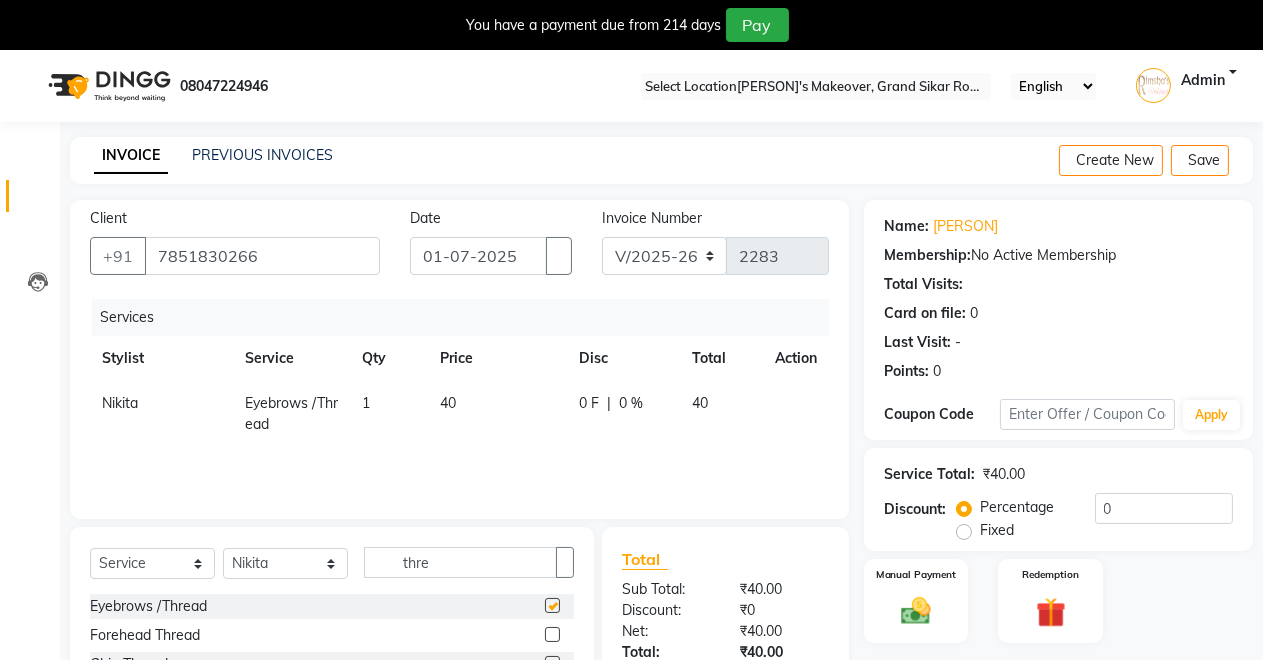 click at bounding box center (552, 605) 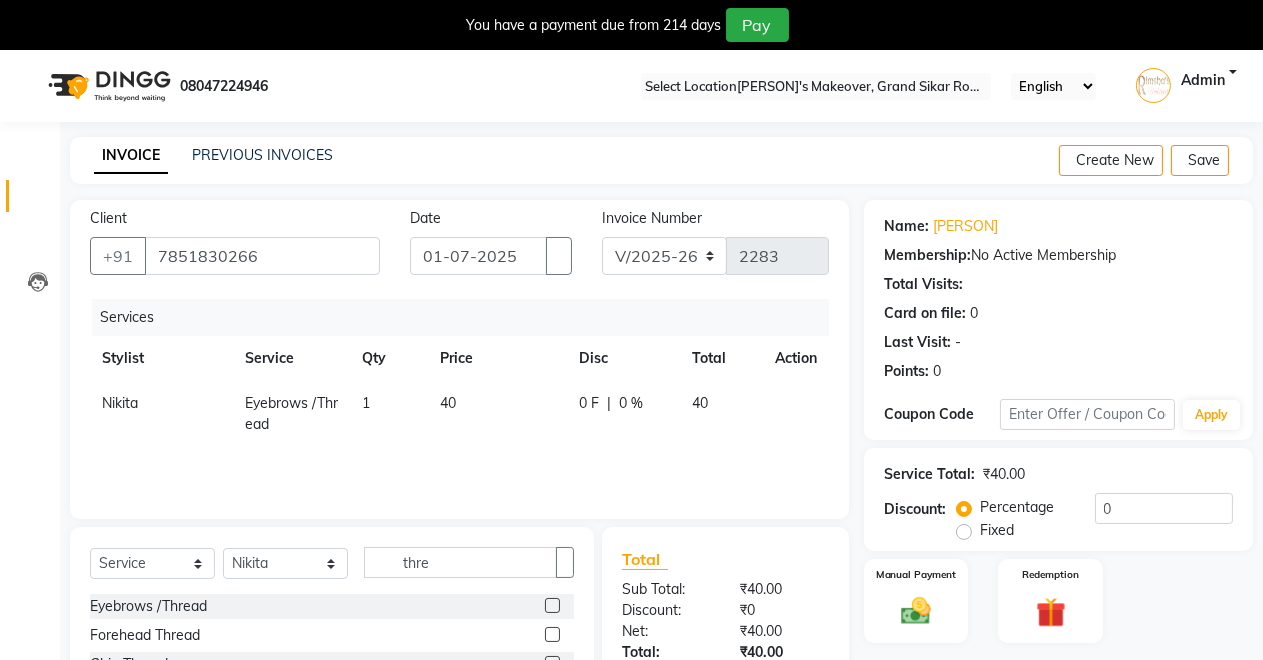 click at bounding box center (552, 605) 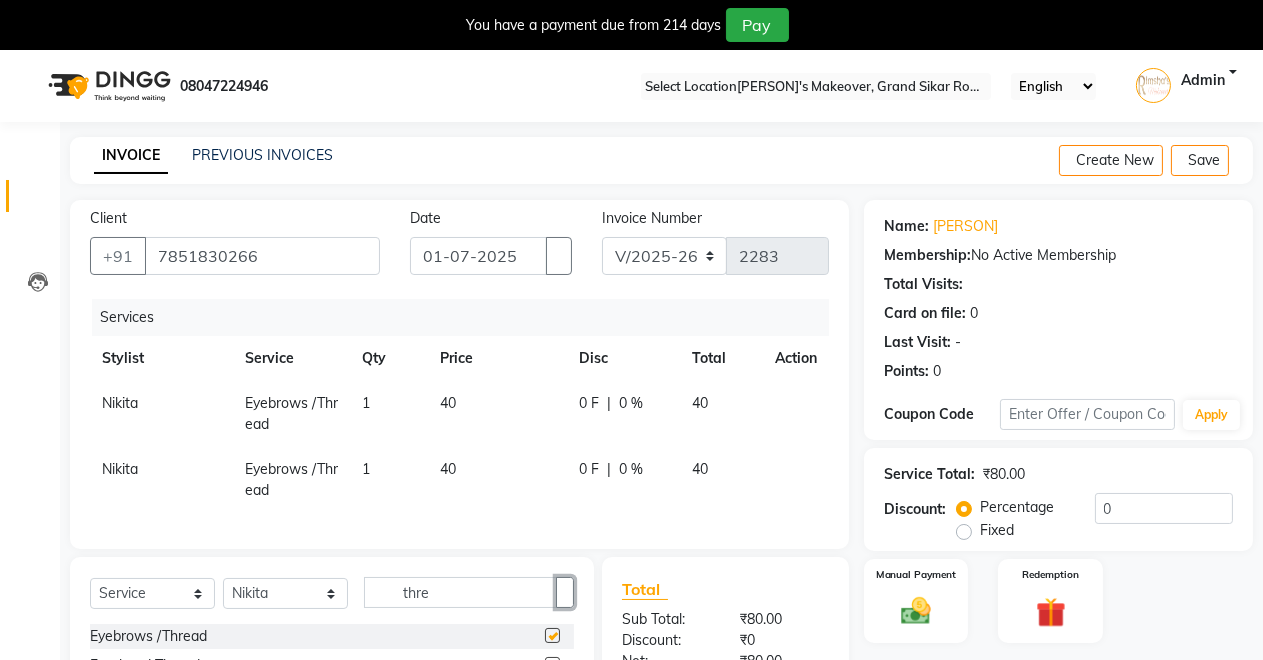 click at bounding box center (565, 592) 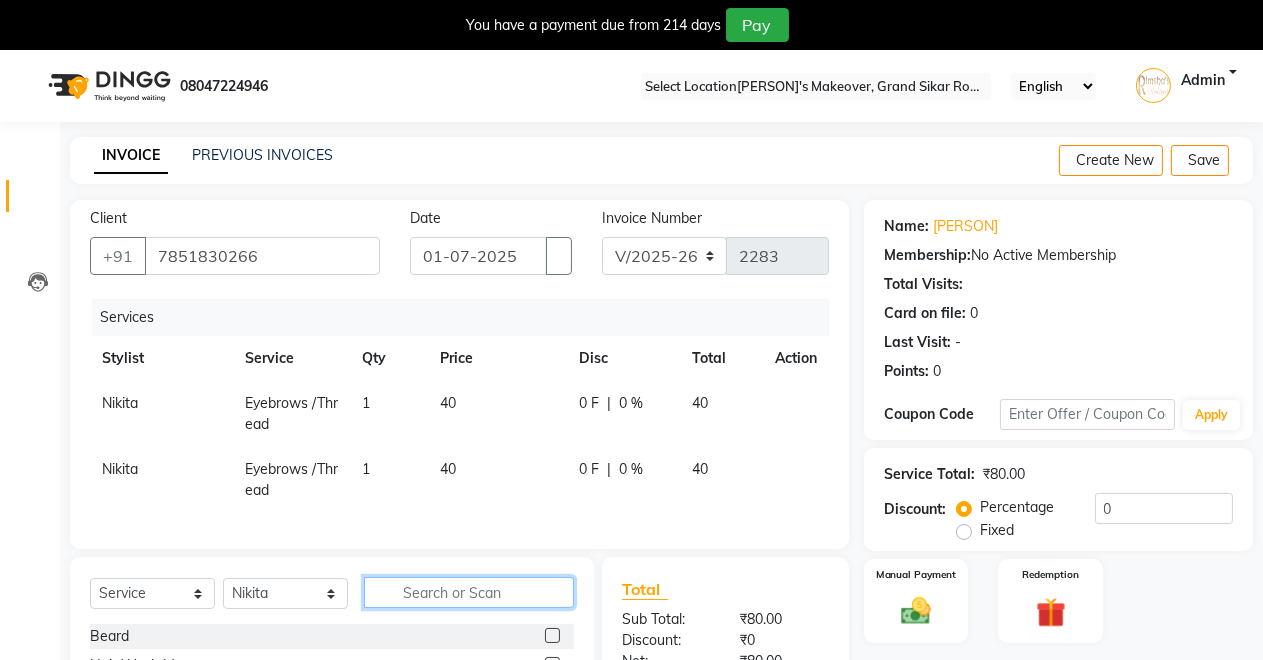 scroll, scrollTop: 238, scrollLeft: 0, axis: vertical 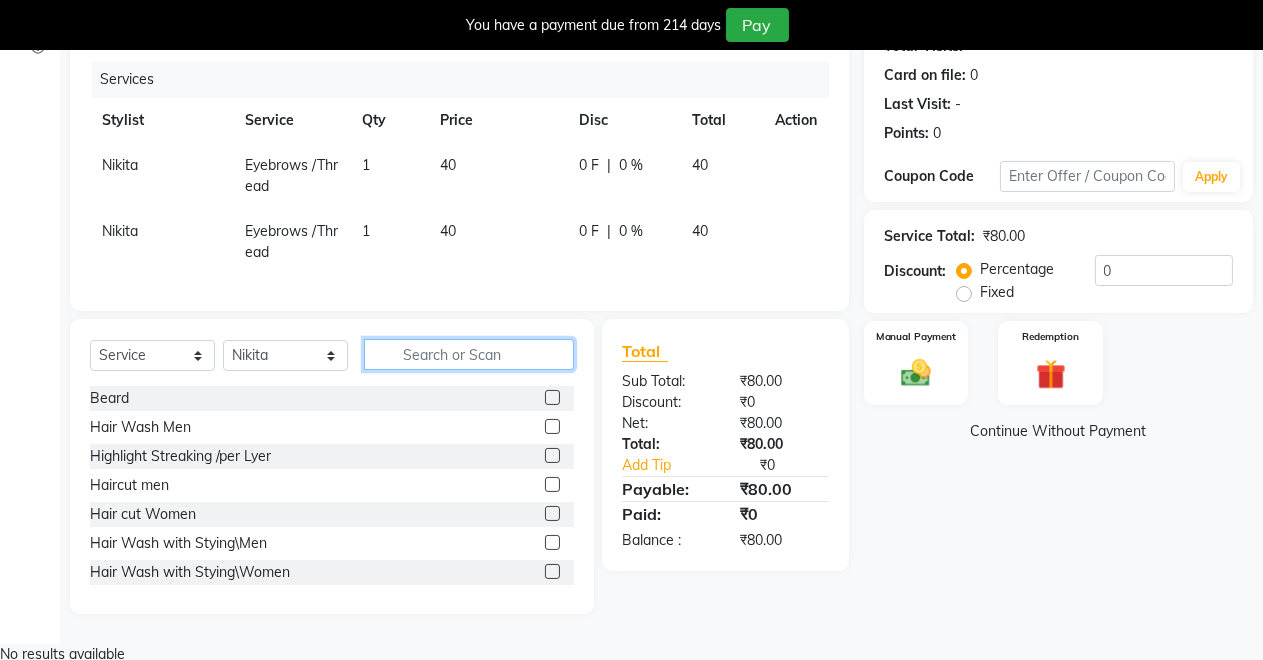 drag, startPoint x: 488, startPoint y: 383, endPoint x: 486, endPoint y: 361, distance: 22.090721 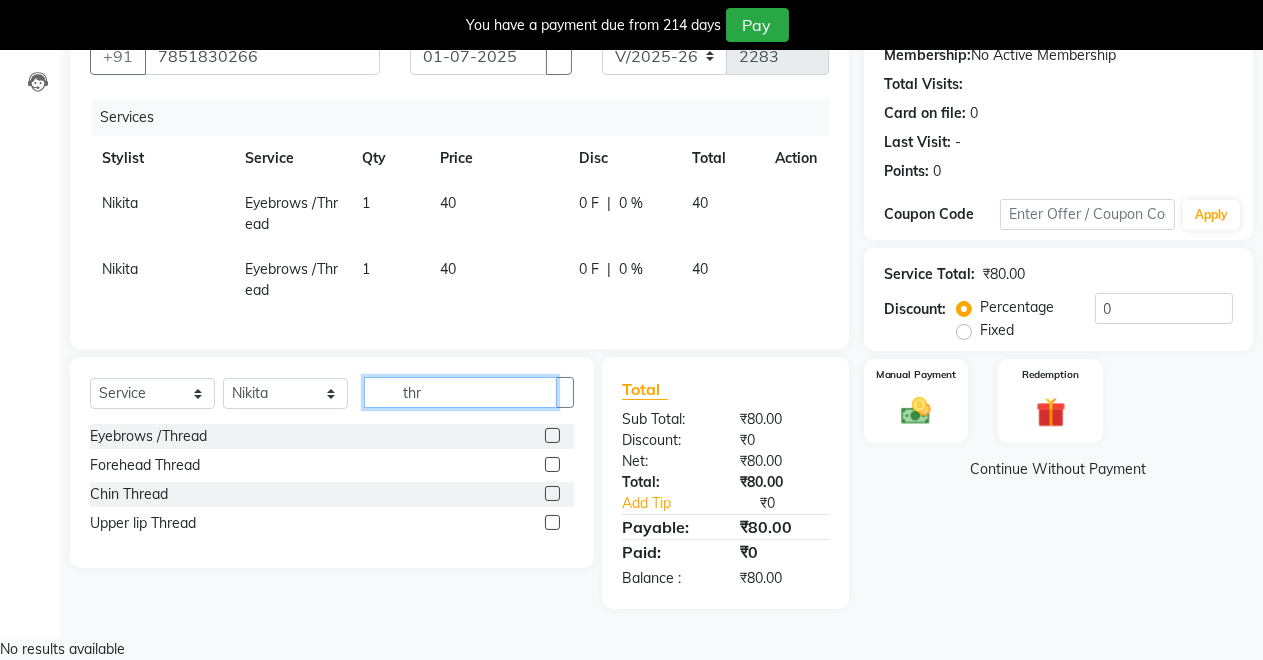 scroll, scrollTop: 194, scrollLeft: 0, axis: vertical 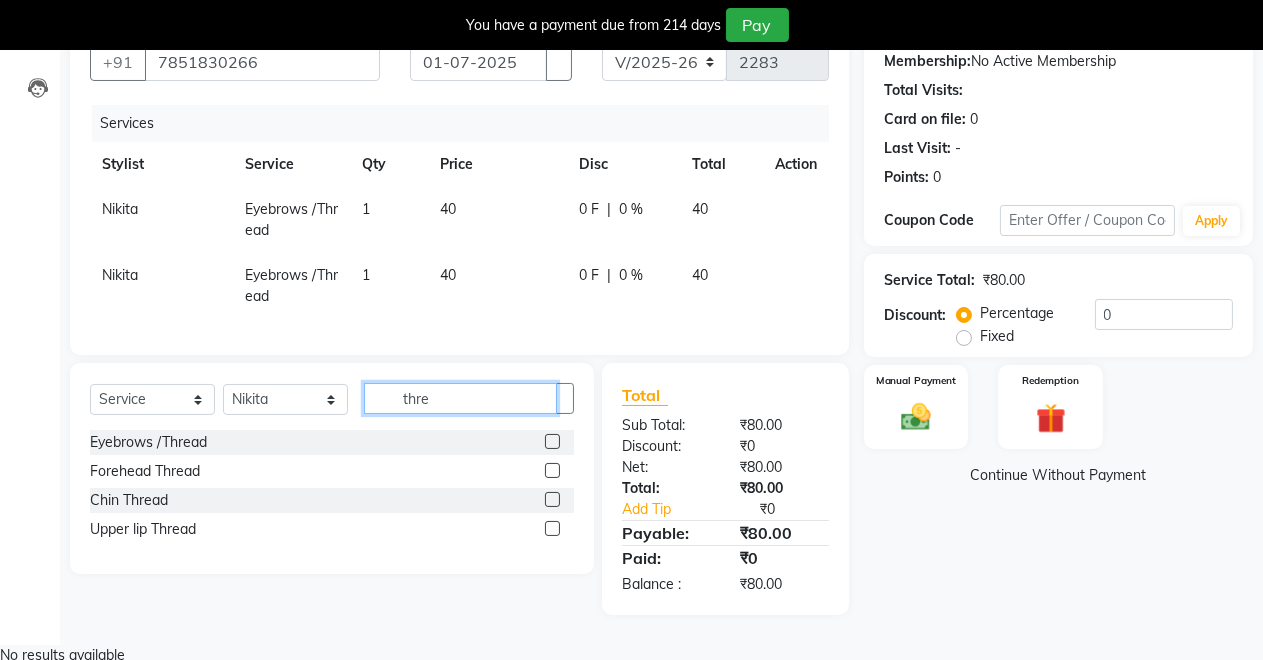 type on "thre" 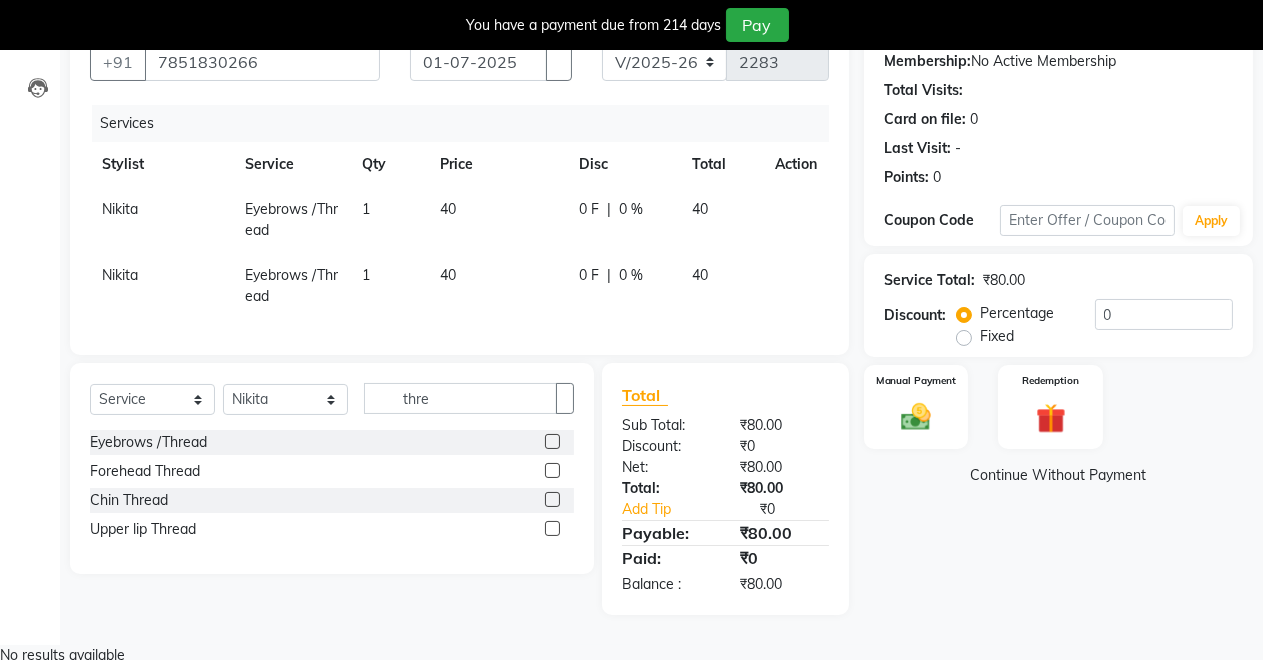 click at bounding box center (552, 441) 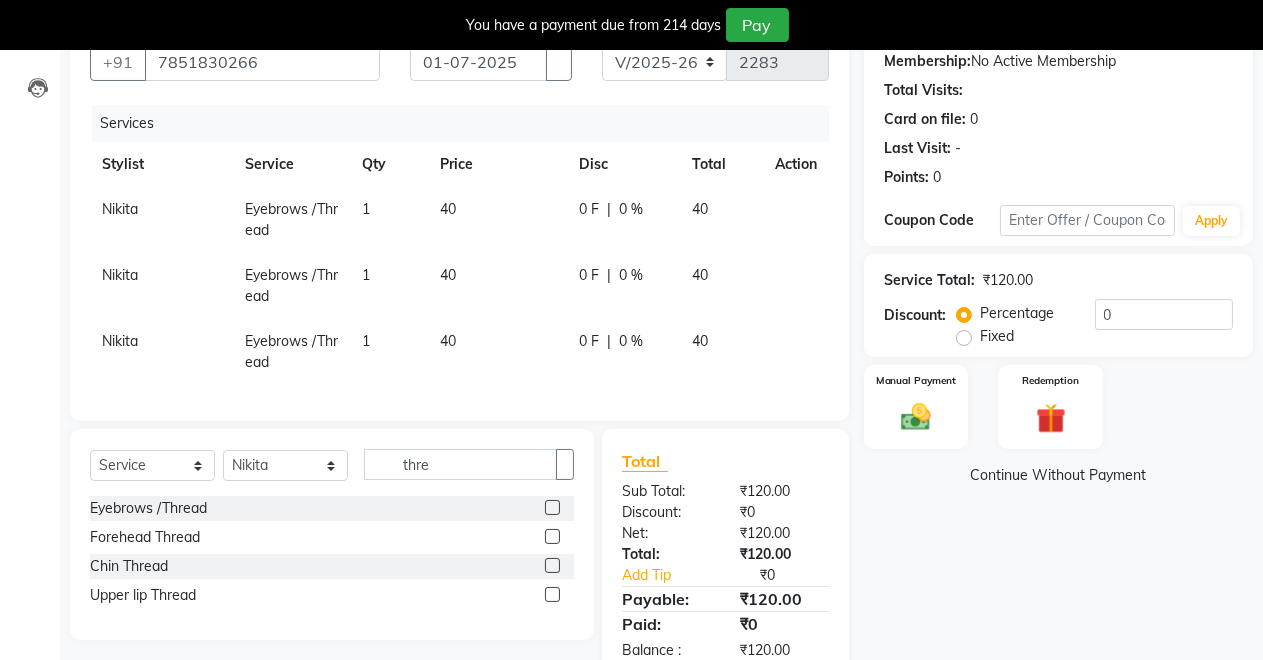 click at bounding box center (552, 507) 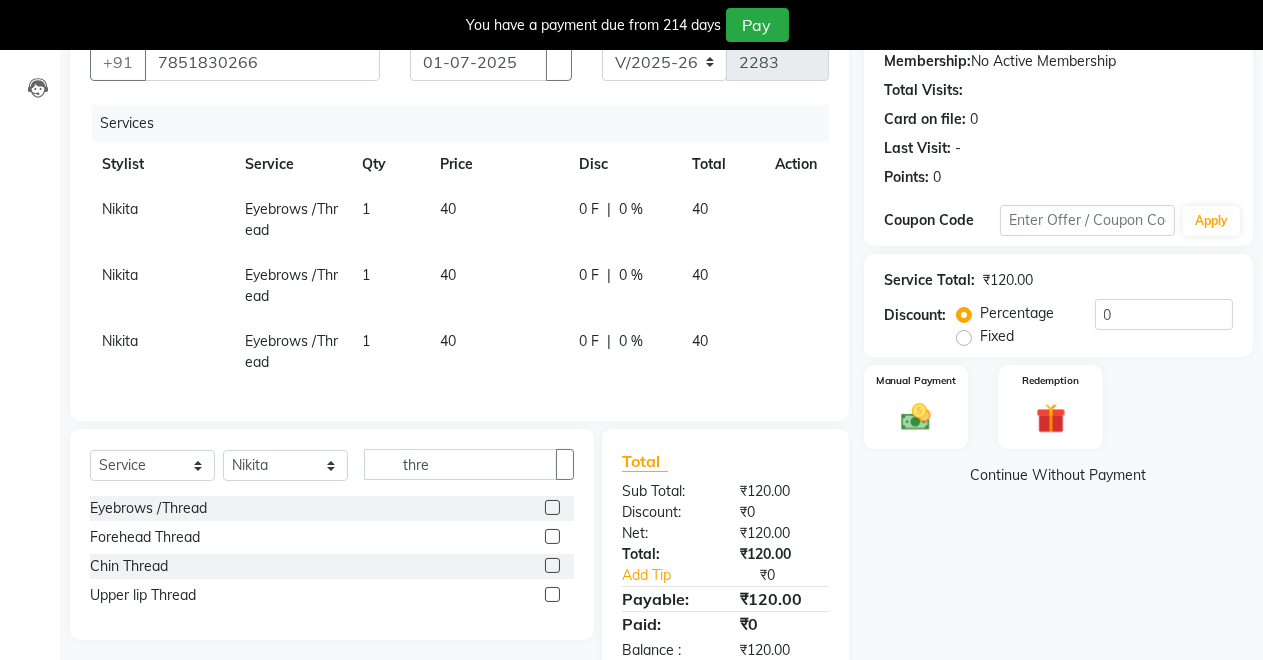 click at bounding box center (551, 508) 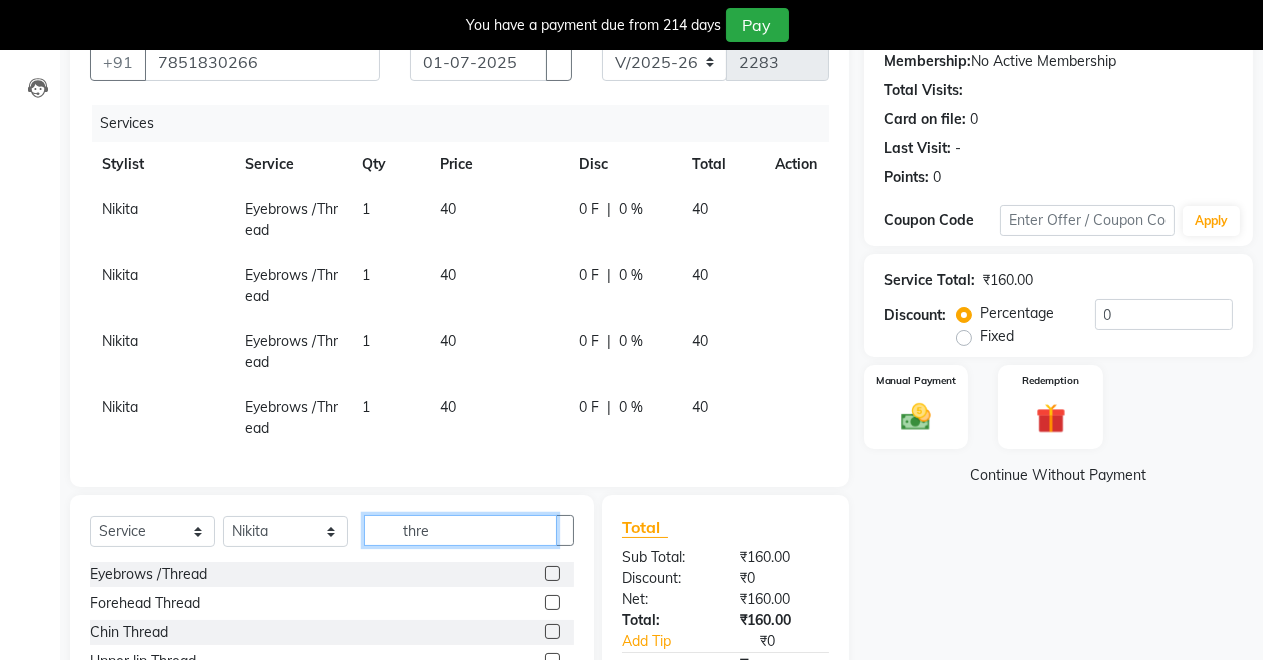 click on "thre" at bounding box center (460, 530) 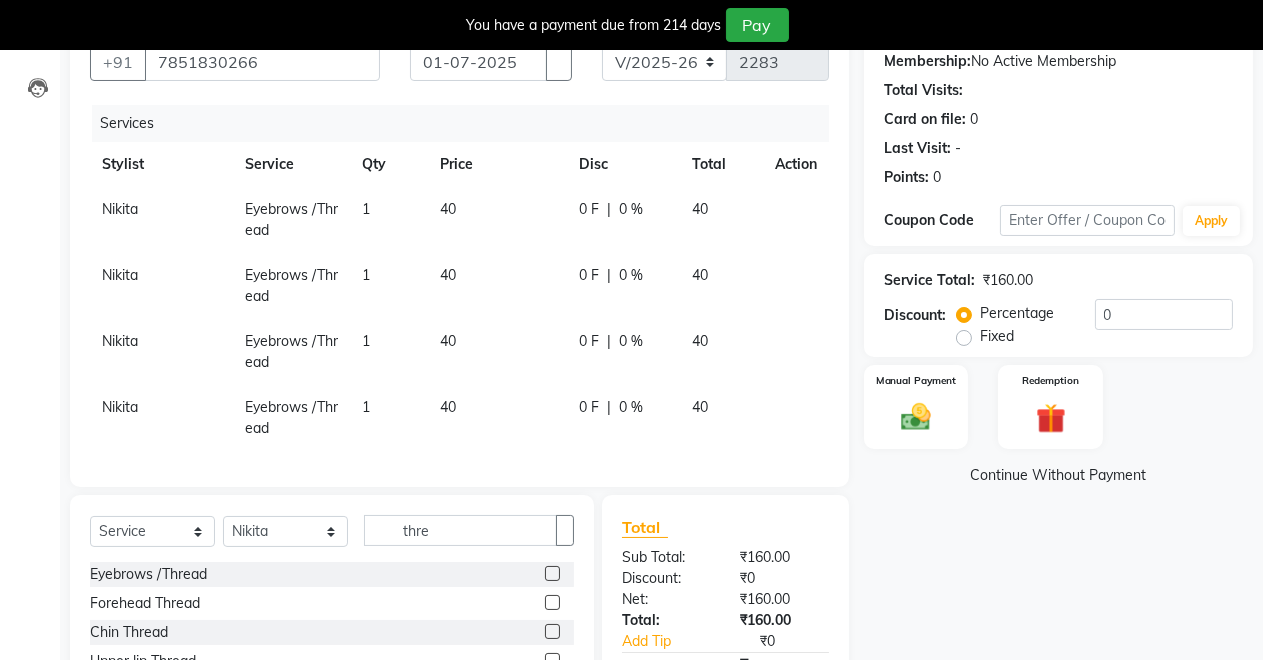 click at bounding box center (552, 602) 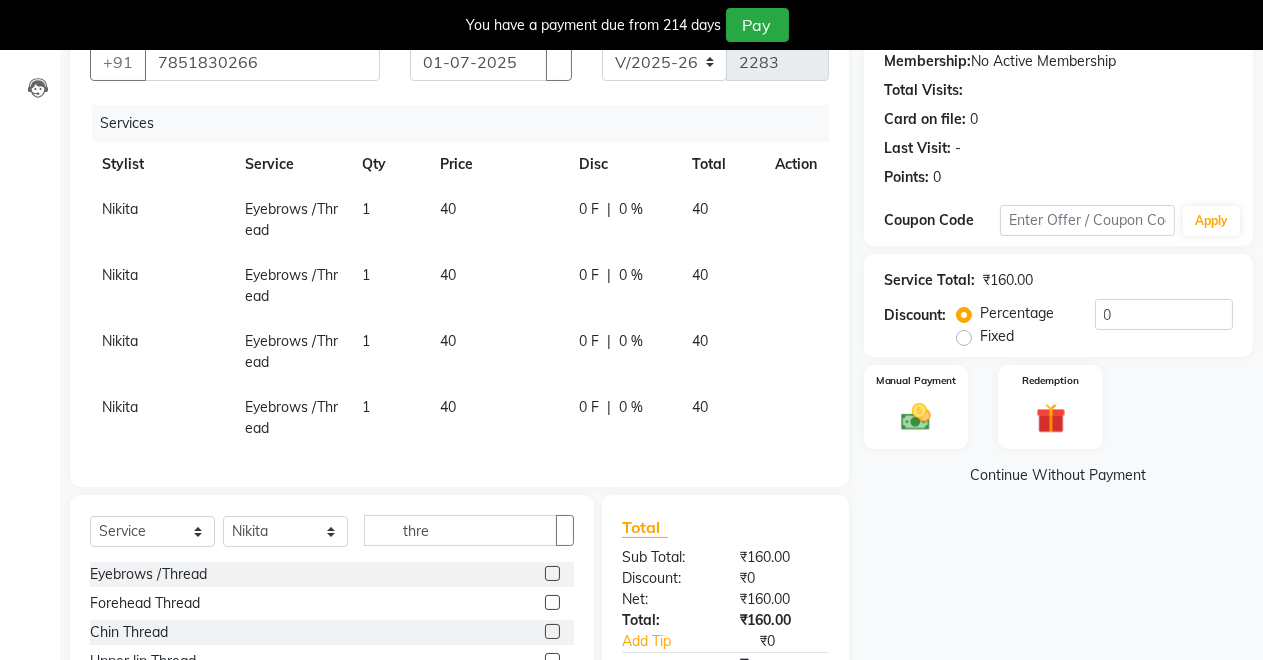 click at bounding box center [551, 603] 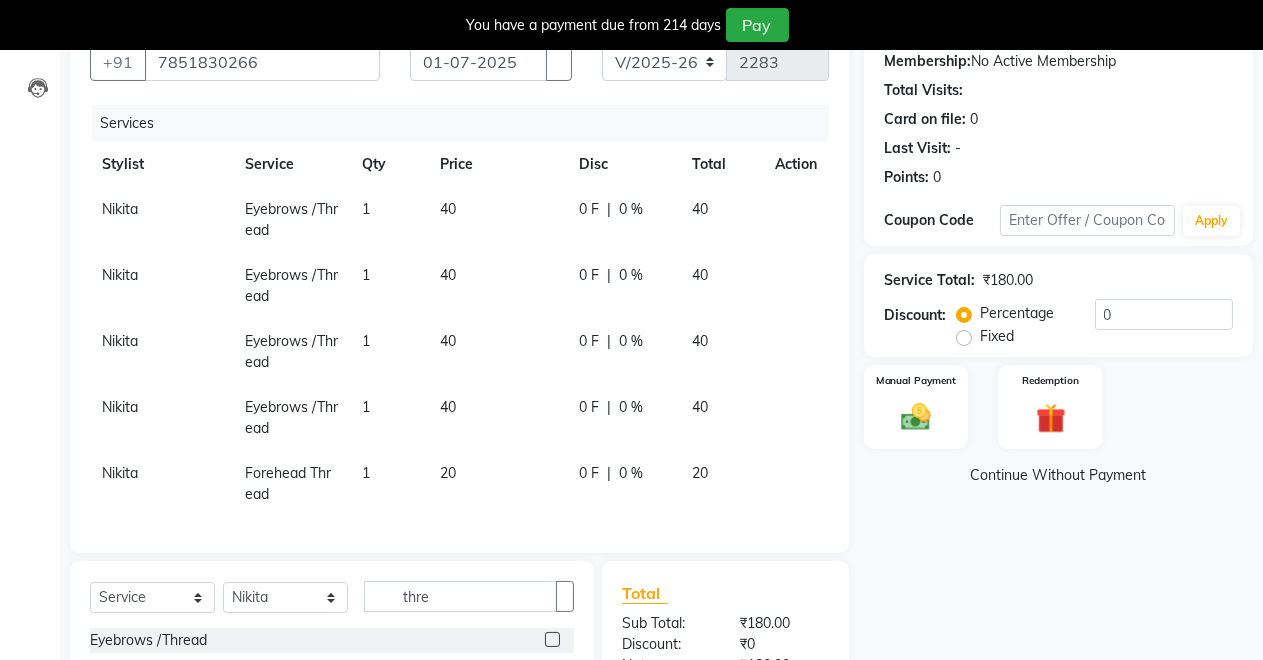 scroll, scrollTop: 392, scrollLeft: 0, axis: vertical 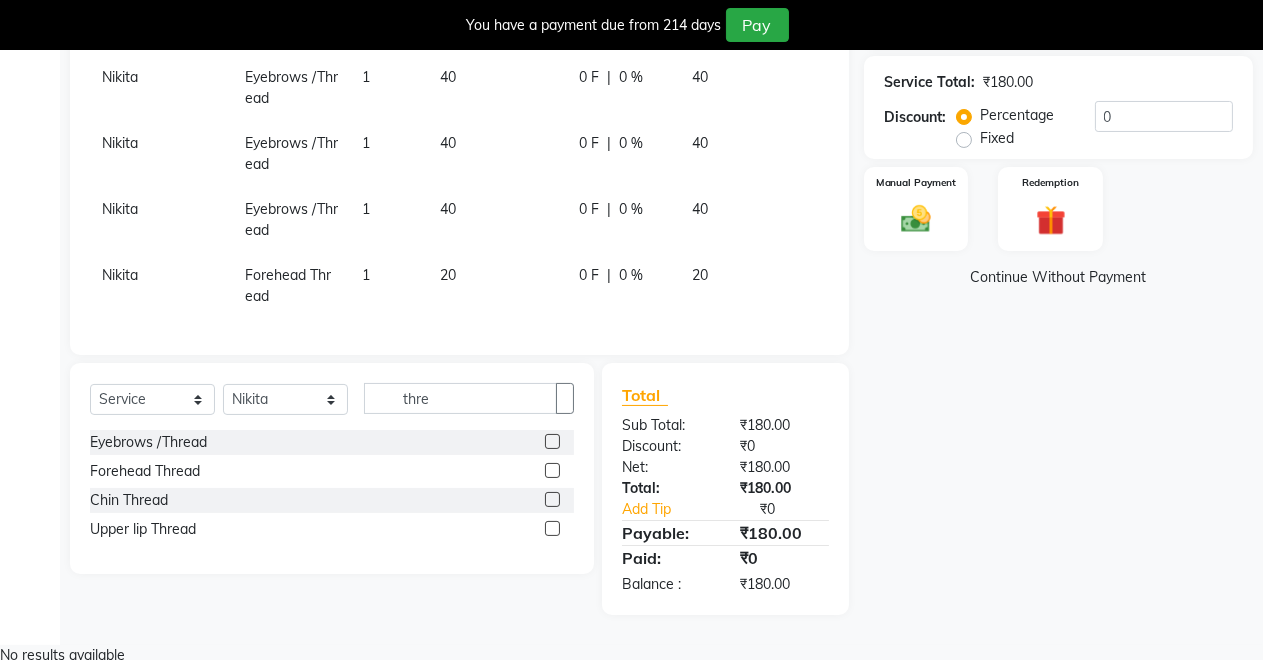 click at bounding box center (552, 528) 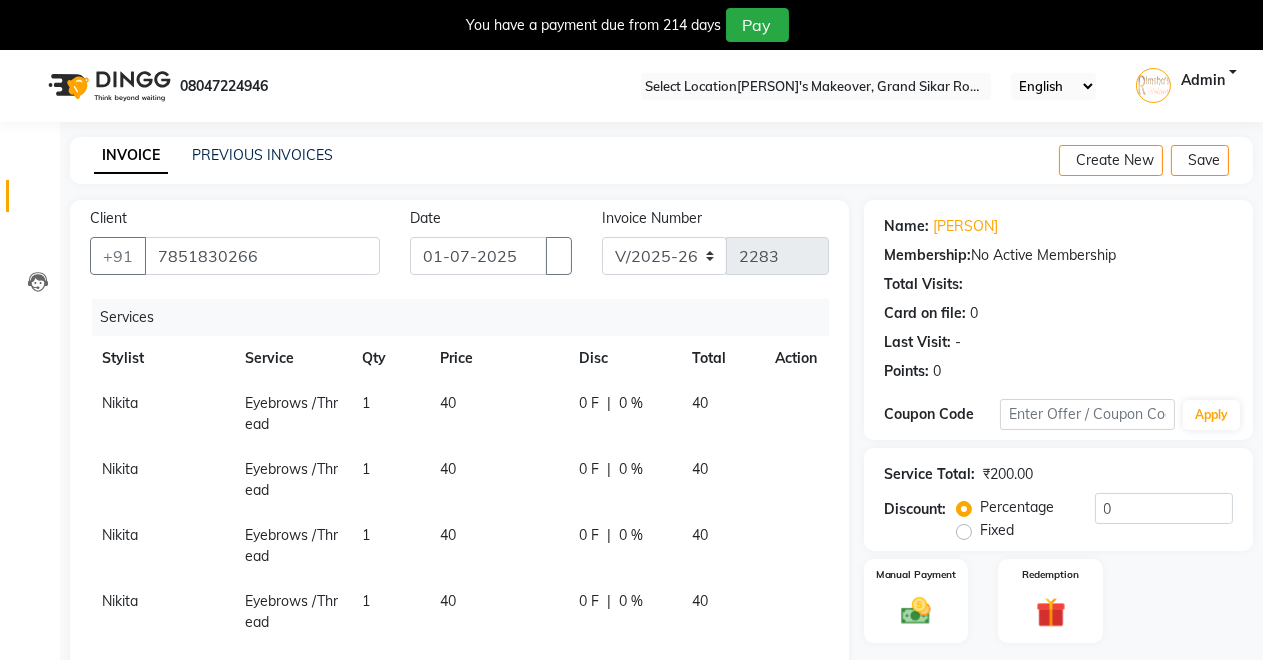 scroll, scrollTop: 448, scrollLeft: 0, axis: vertical 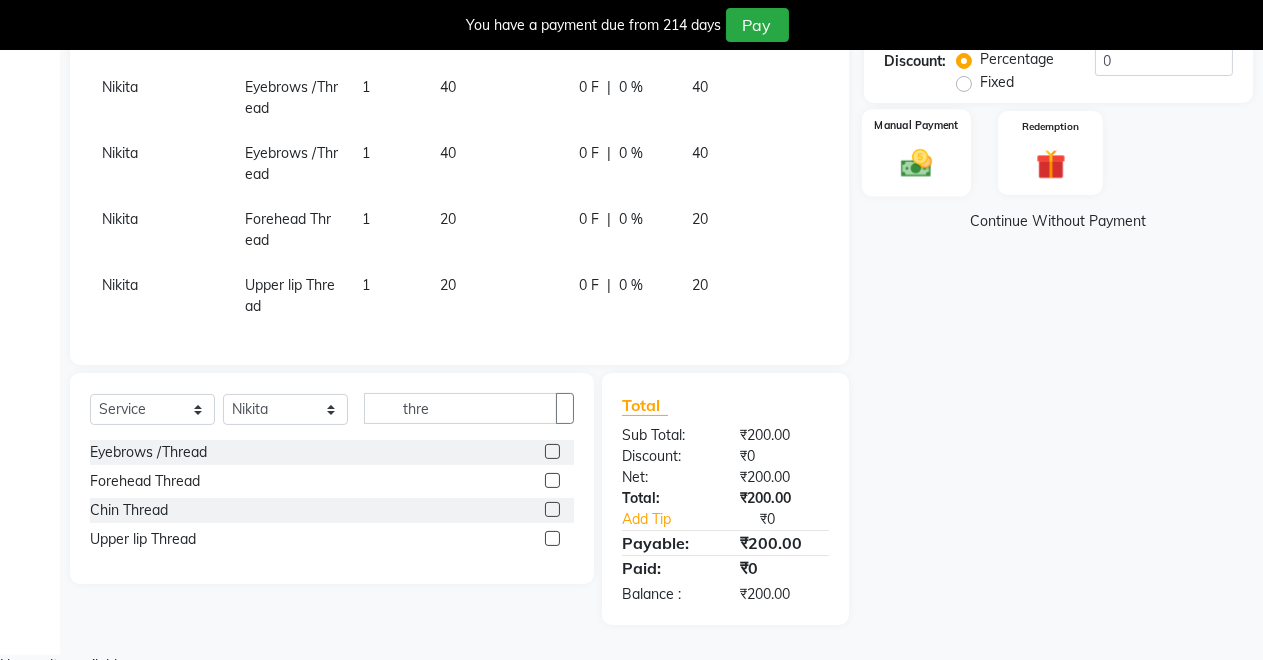 click on "Manual Payment" at bounding box center (916, 153) 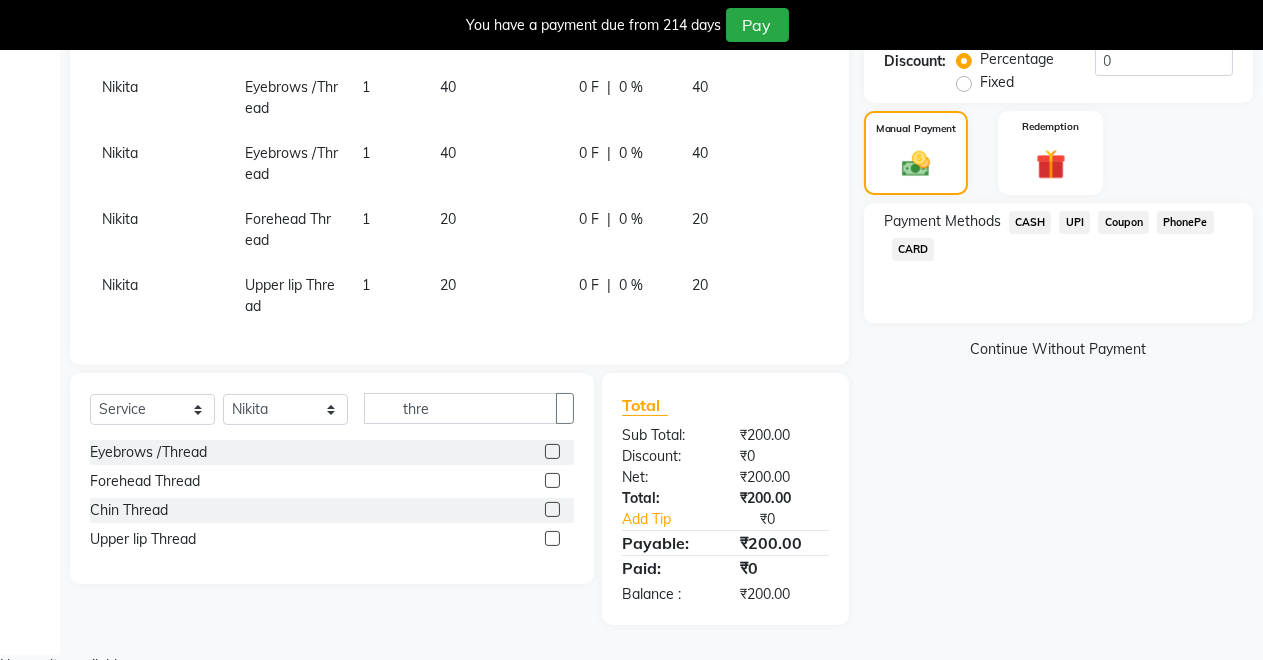 click on "UPI" at bounding box center (1030, 222) 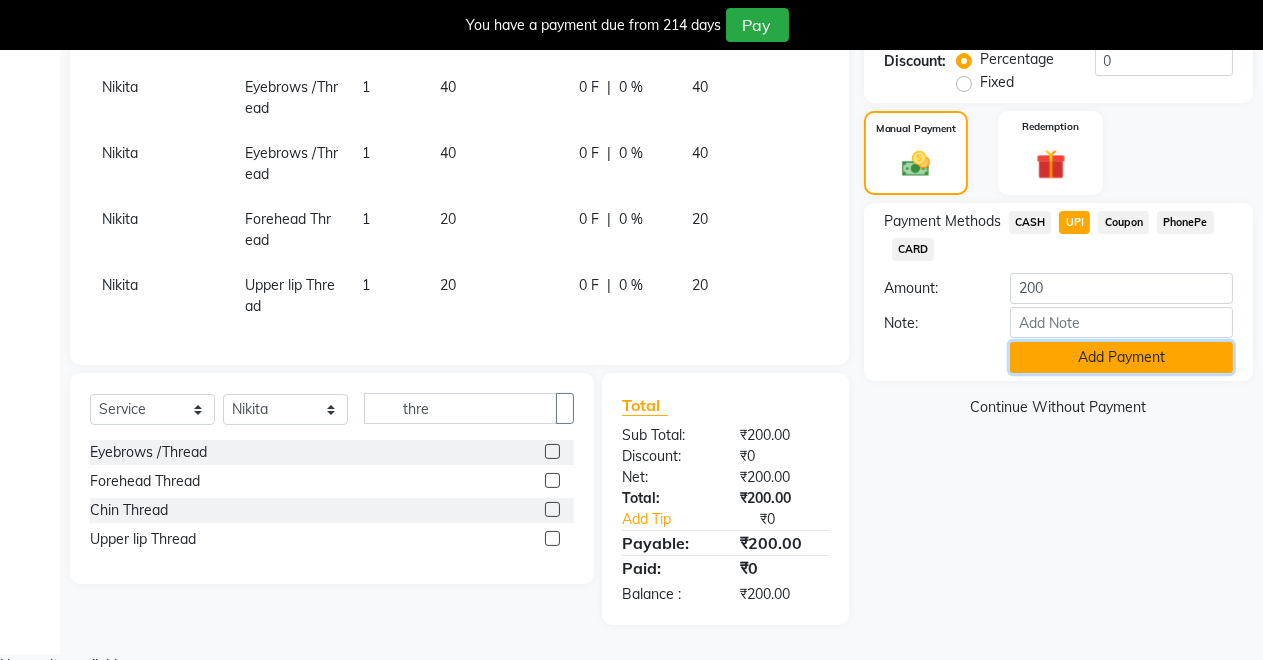 click on "Add Payment" at bounding box center (1121, 357) 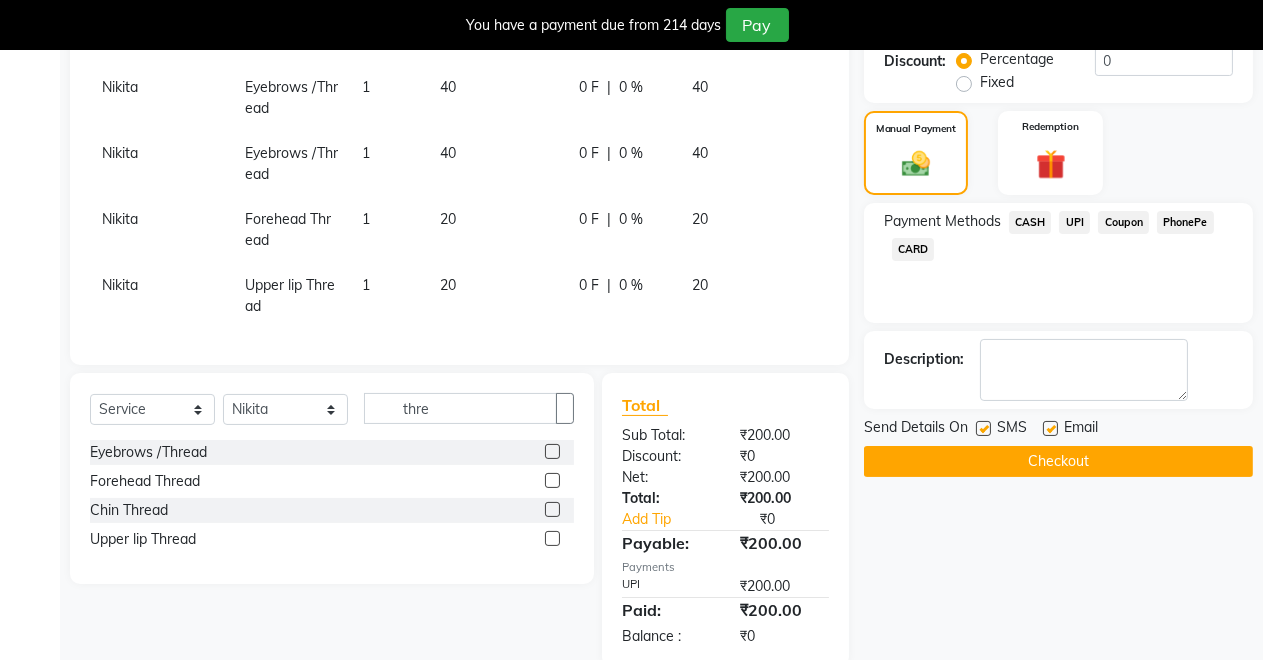 scroll, scrollTop: 489, scrollLeft: 0, axis: vertical 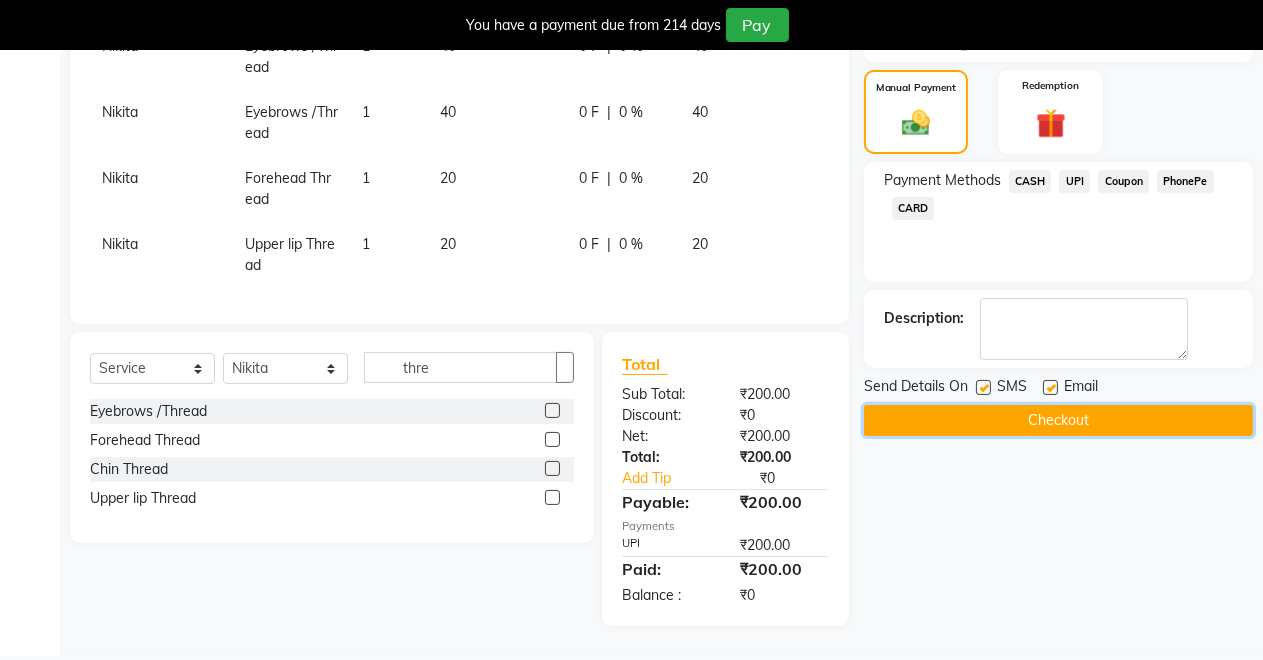 click on "Checkout" at bounding box center [1058, 420] 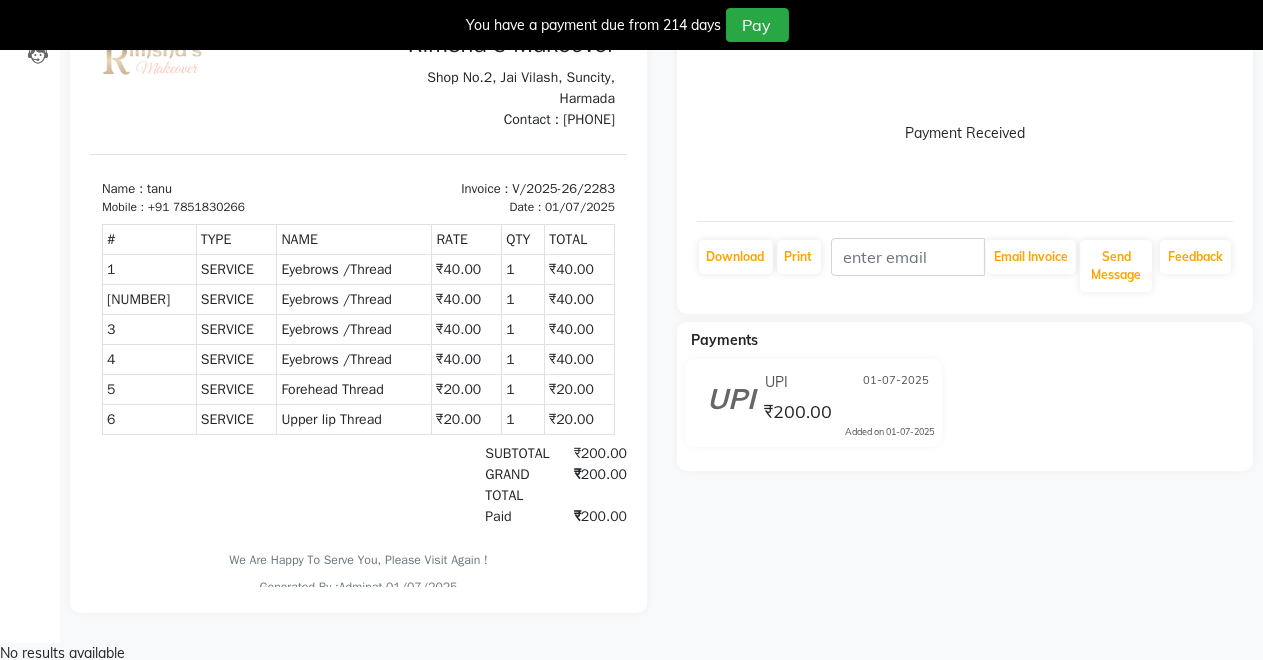scroll, scrollTop: 0, scrollLeft: 0, axis: both 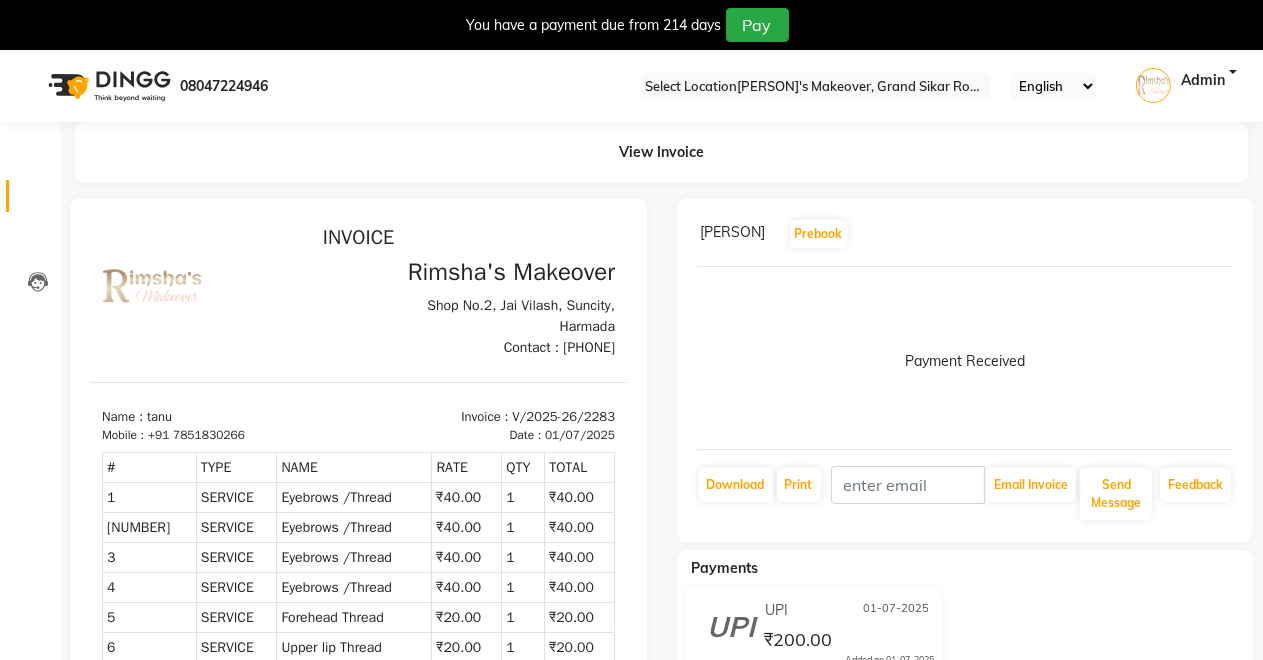 click on "Invoice" at bounding box center [30, 196] 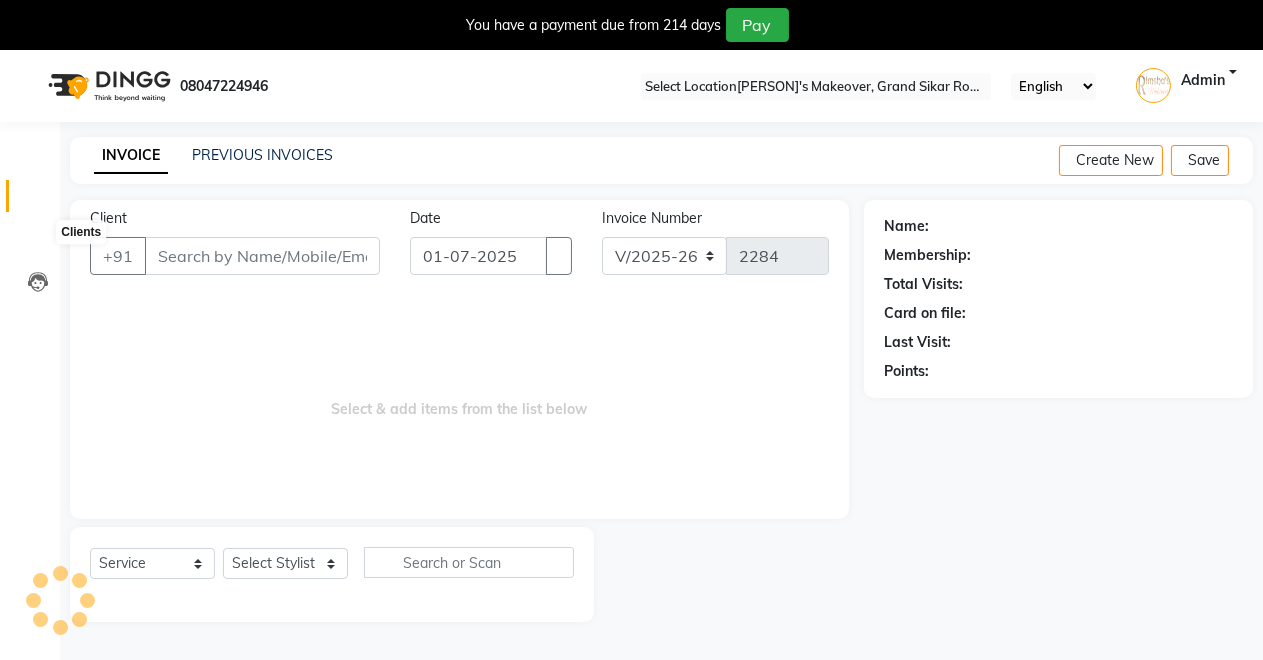 scroll, scrollTop: 49, scrollLeft: 0, axis: vertical 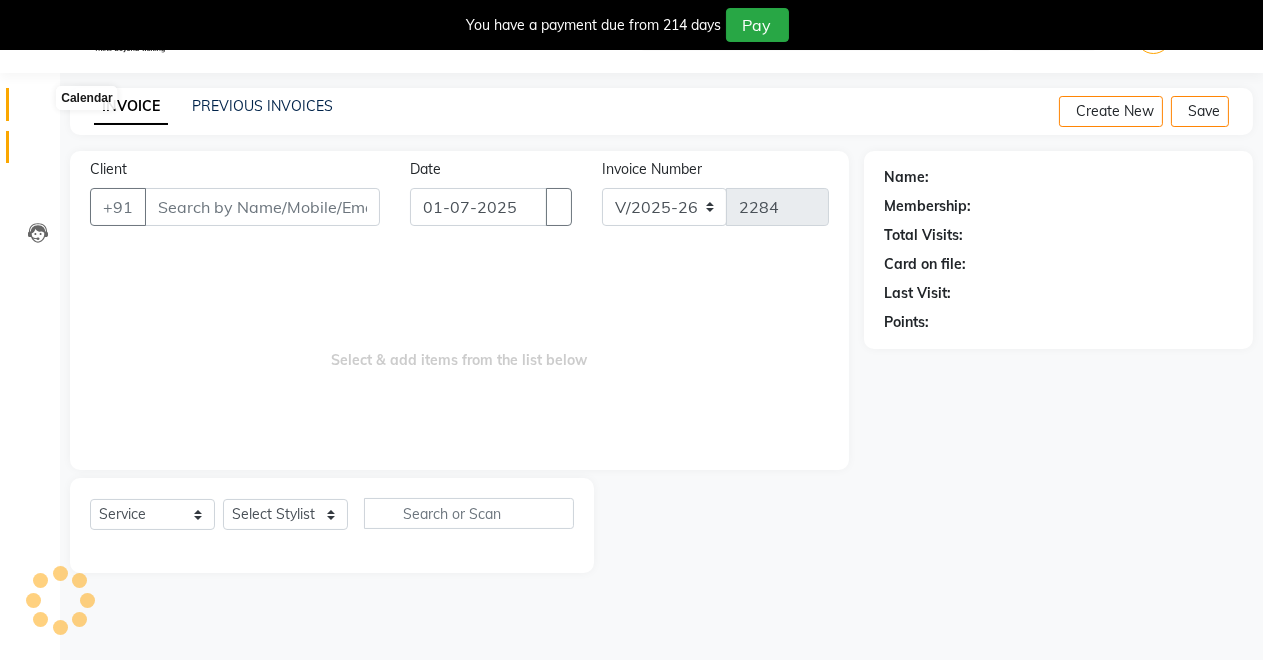 click at bounding box center [38, 109] 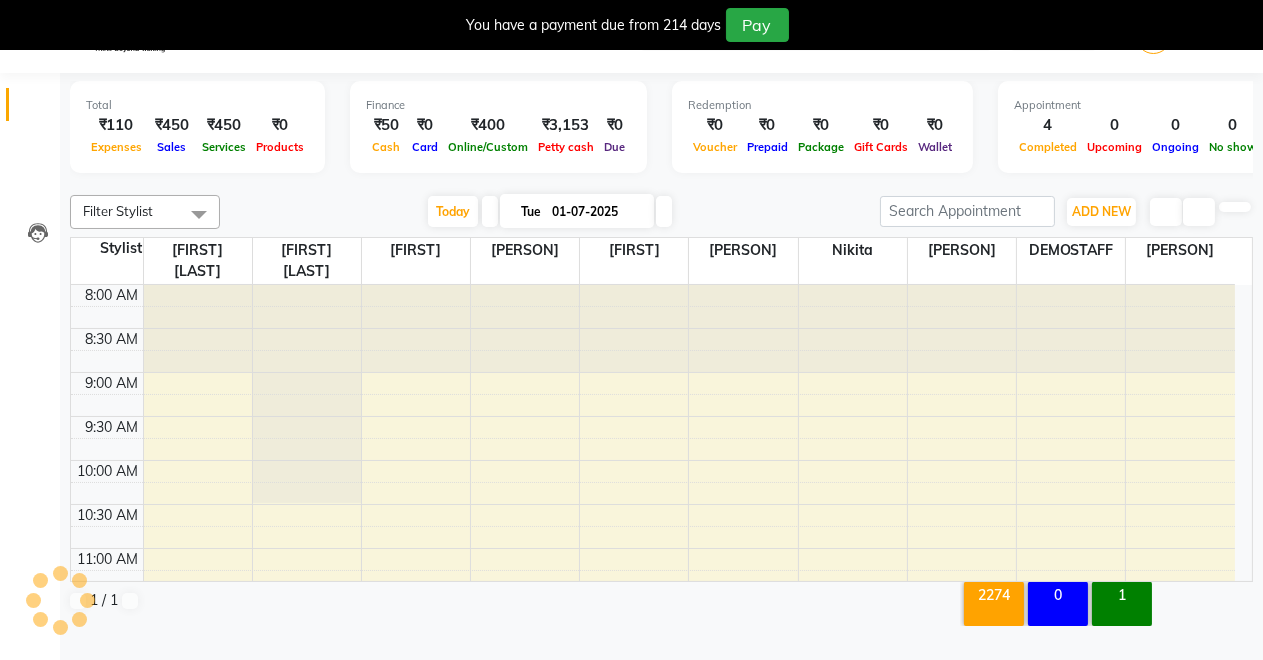 scroll, scrollTop: 0, scrollLeft: 0, axis: both 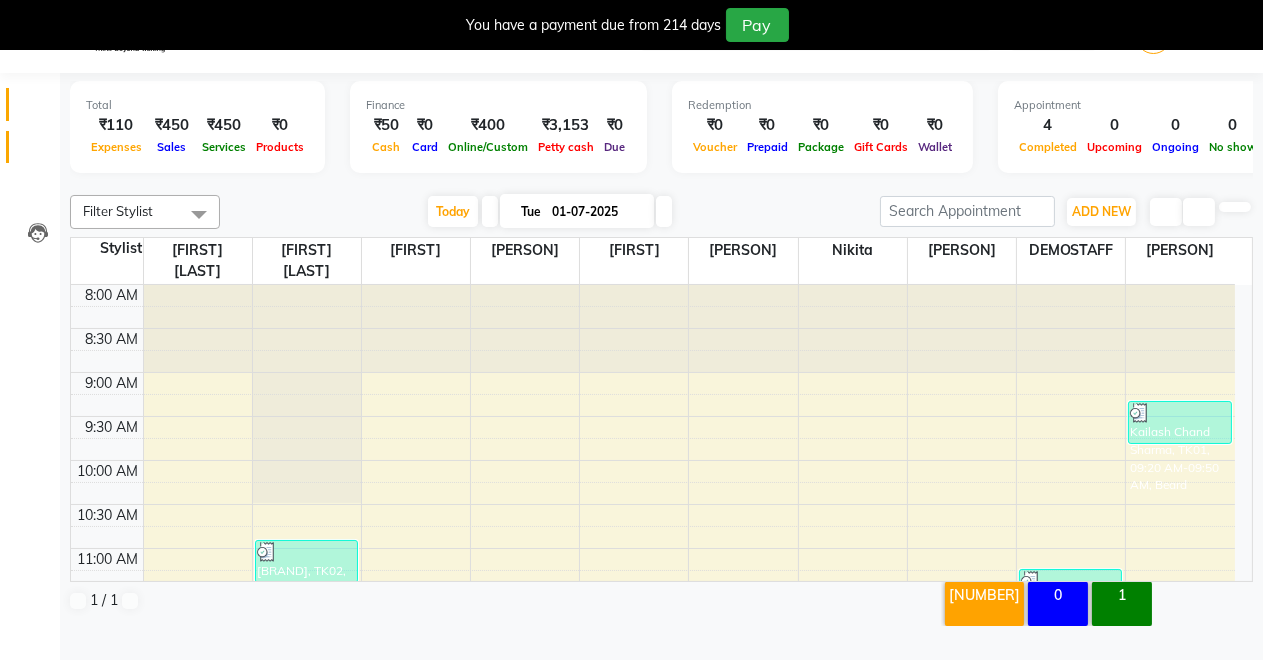 click at bounding box center (37, 152) 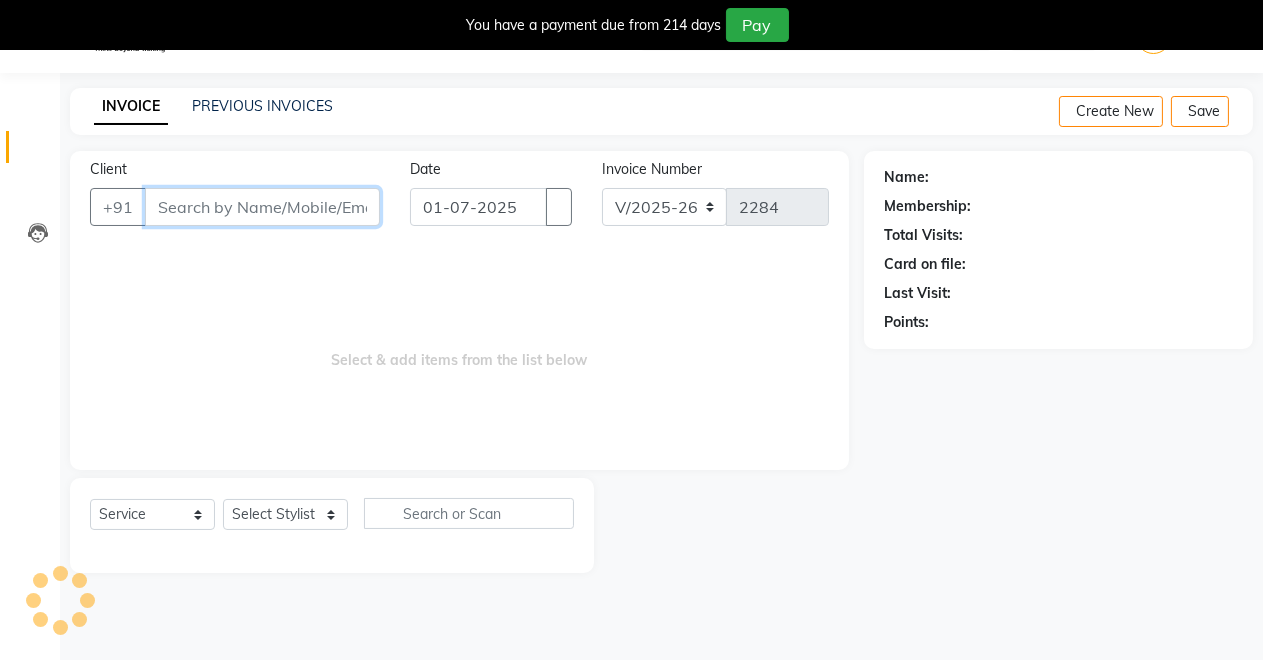 click on "Client" at bounding box center (262, 207) 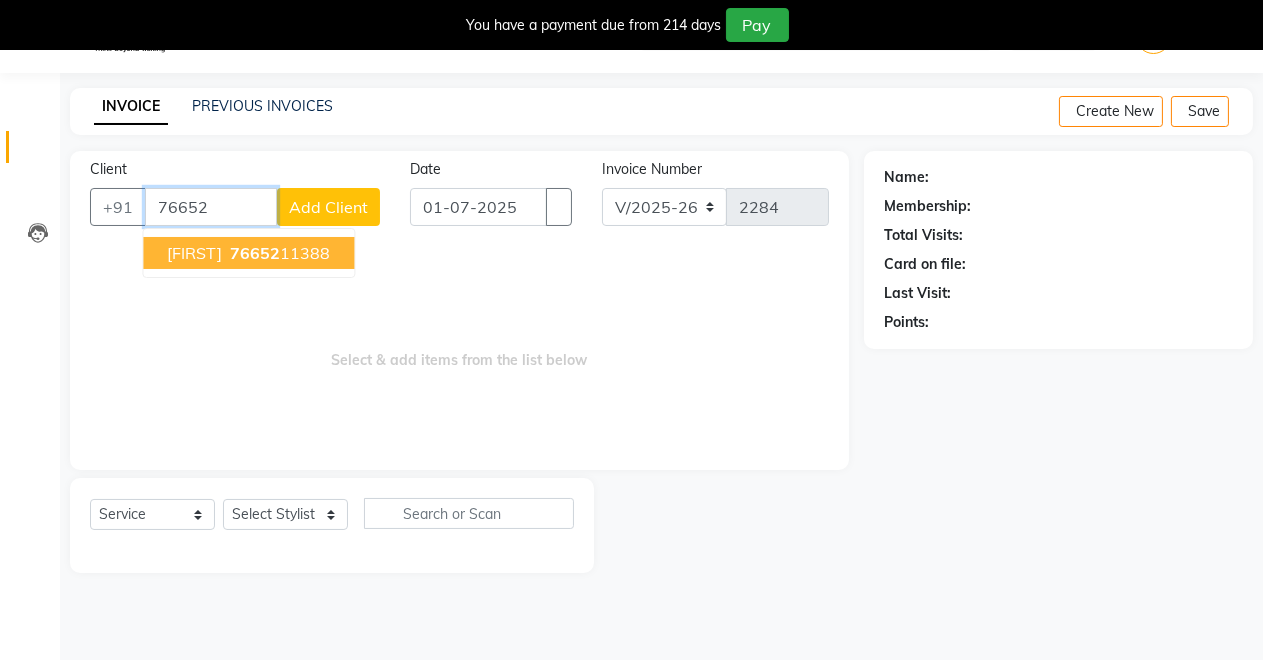 click on "76652" at bounding box center (255, 253) 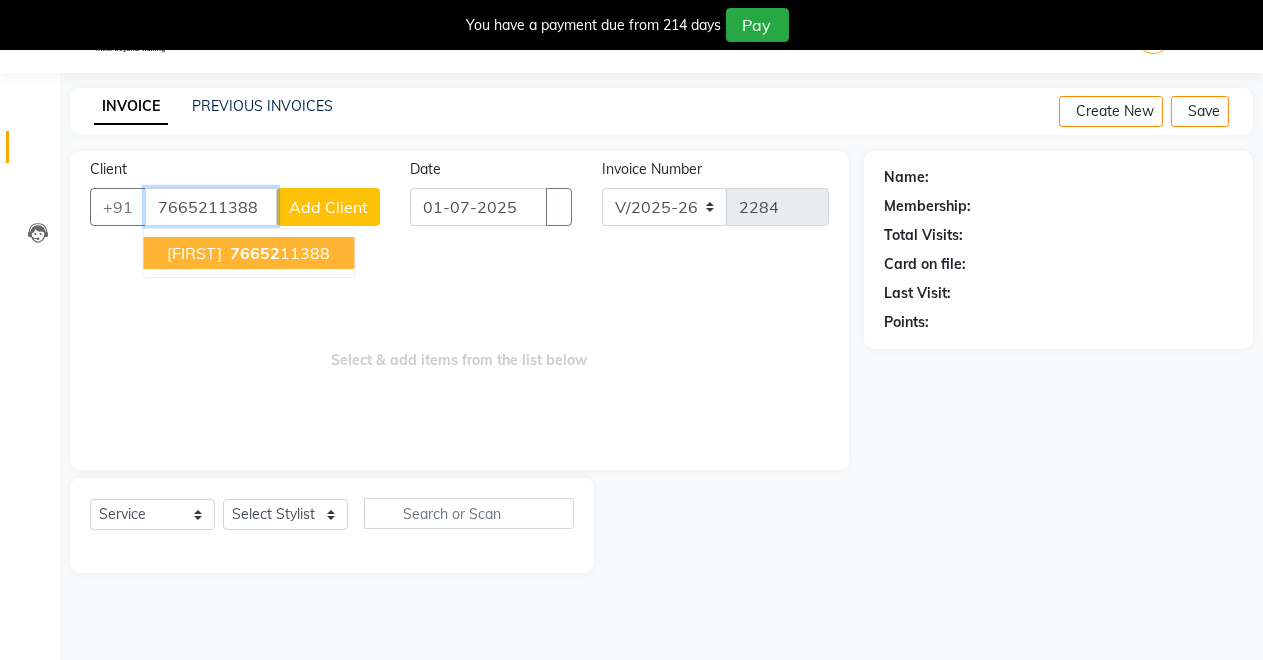 type on "7665211388" 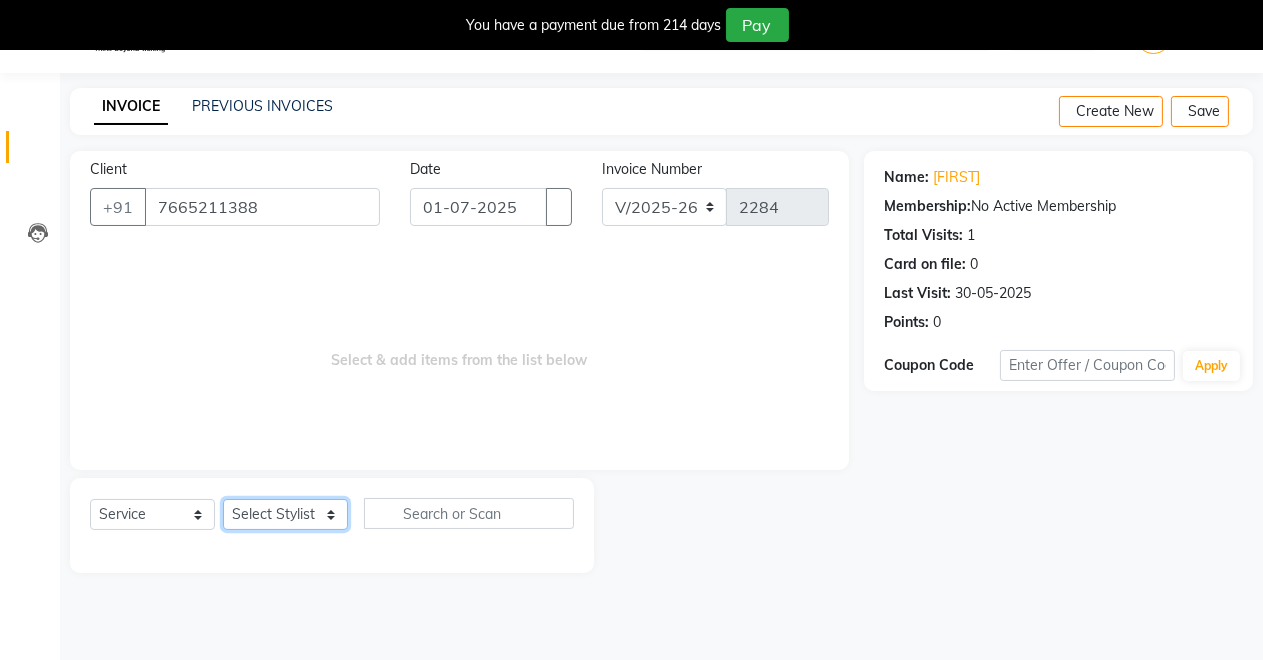 click on "Select Stylist [PERSON] DEMOSTAFF [PERSON] [PERSON] [PERSON] [PERSON] [PERSON] [PERSON] [PERSON]" at bounding box center (285, 514) 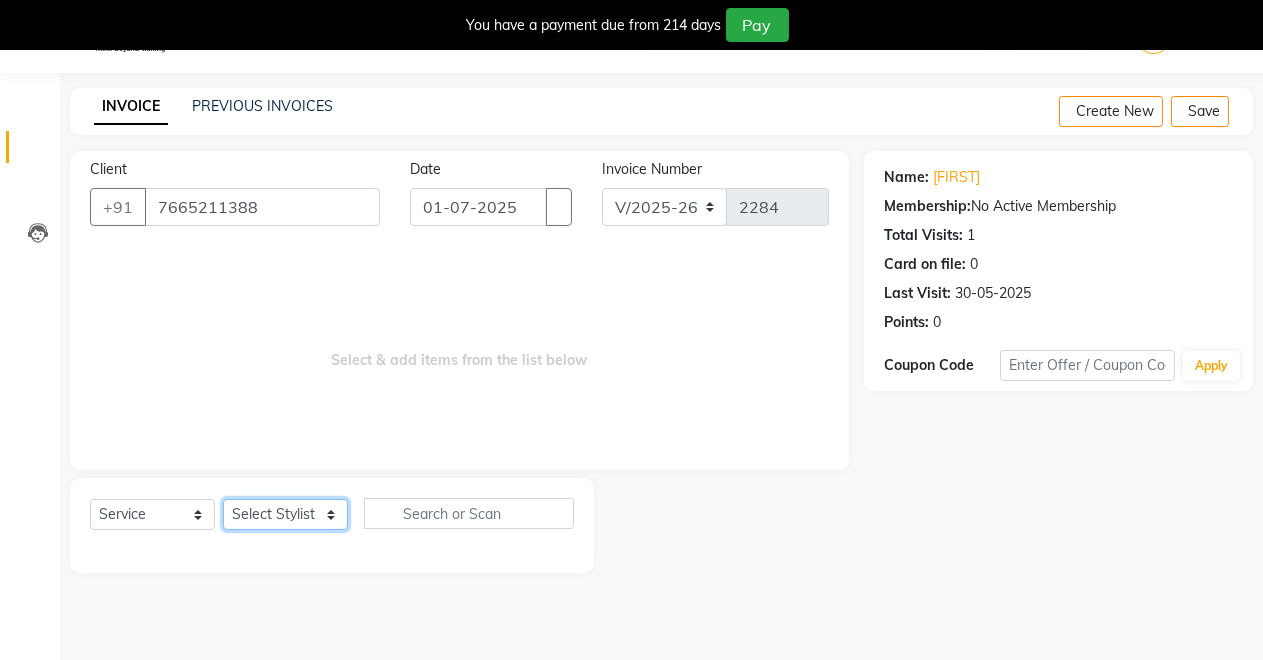 select on "77364" 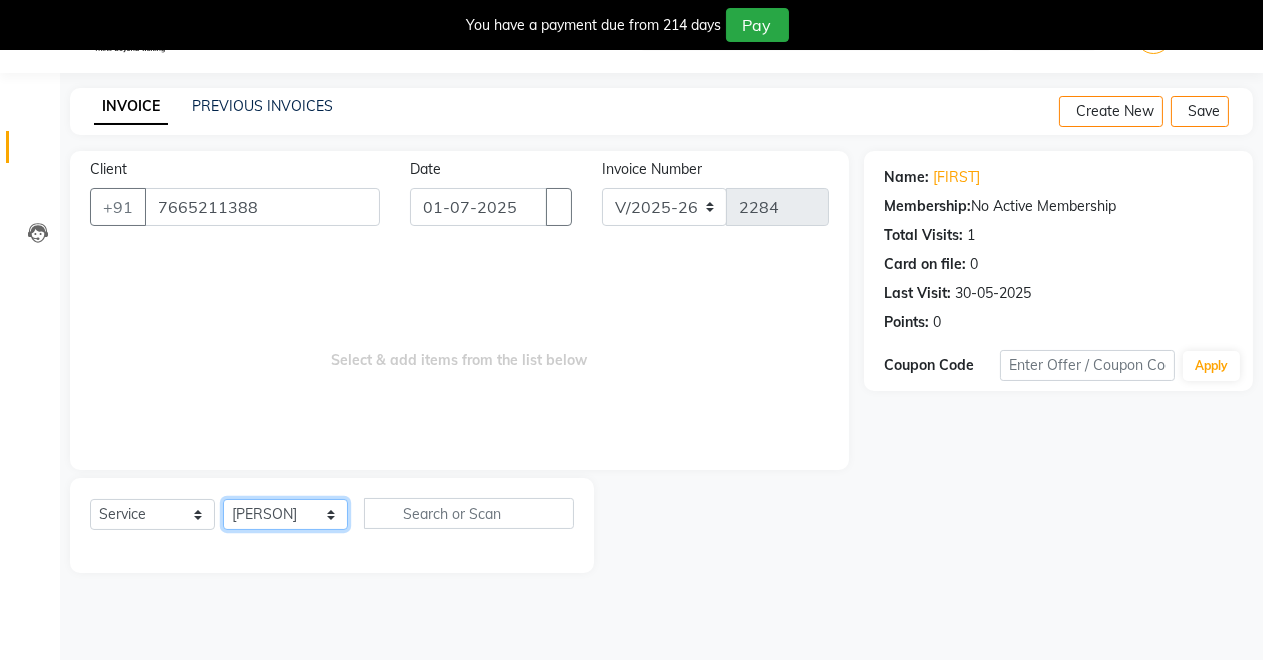 click on "Select Stylist [PERSON] DEMOSTAFF [PERSON] [PERSON] [PERSON] [PERSON] [PERSON] [PERSON] [PERSON]" at bounding box center (285, 514) 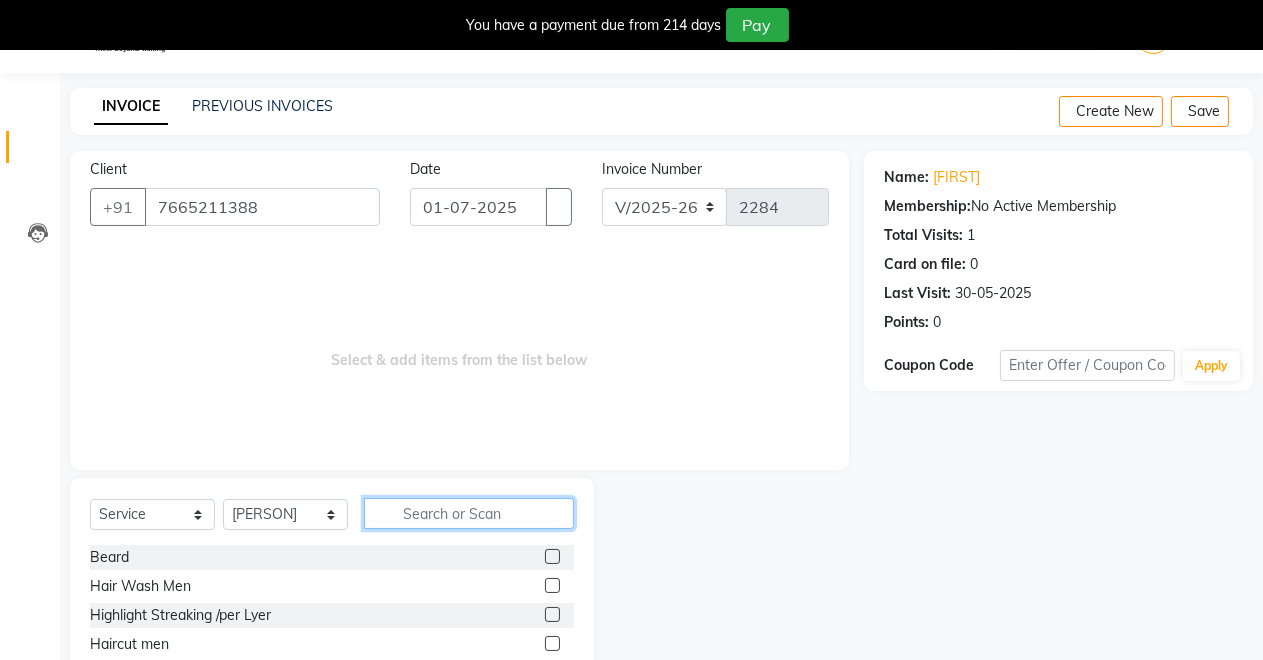 click at bounding box center [469, 513] 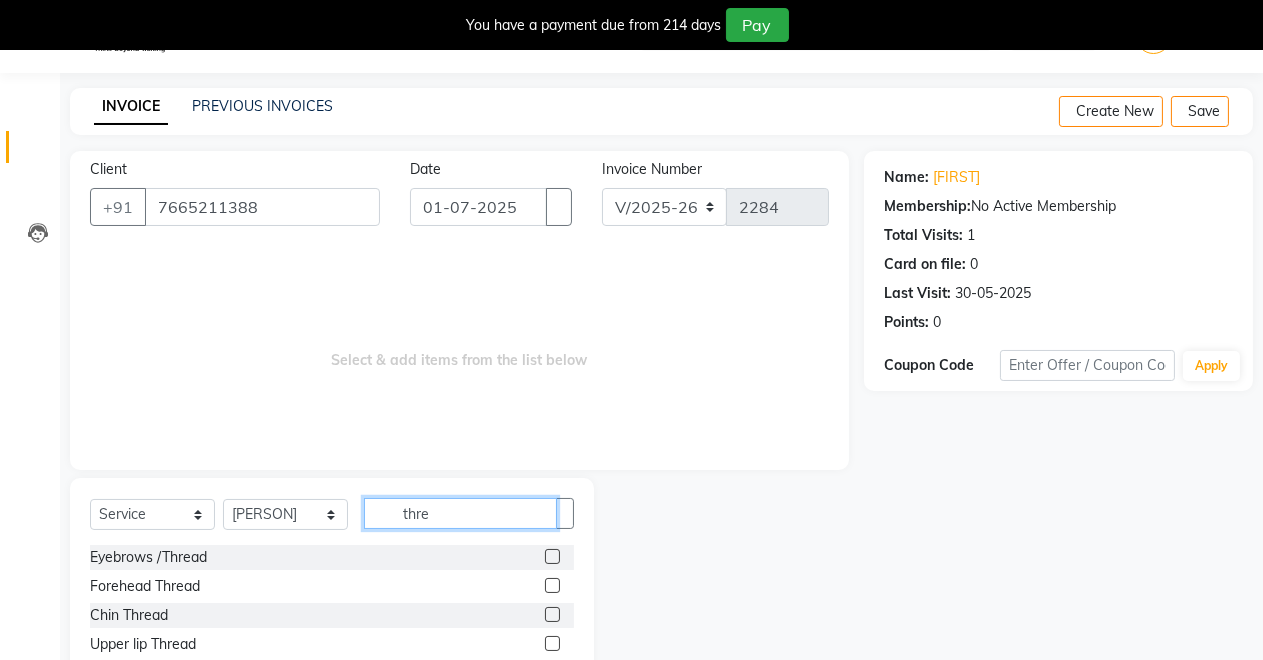 type on "thre" 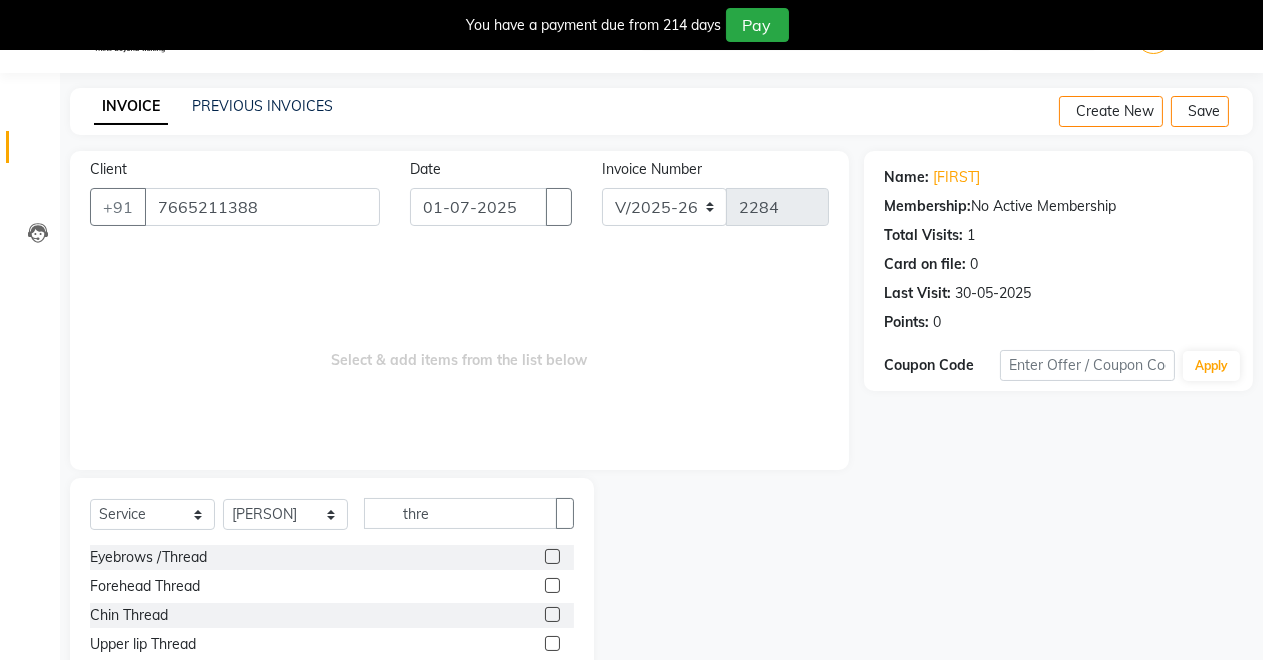 click at bounding box center (552, 556) 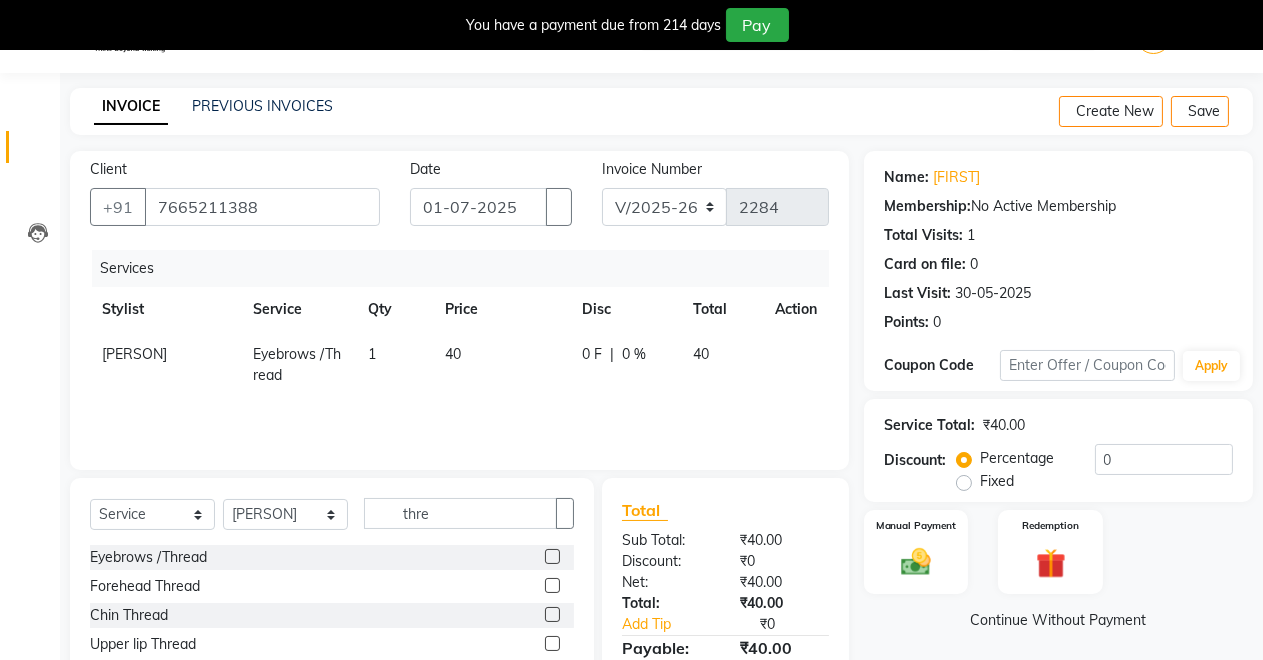 scroll, scrollTop: 147, scrollLeft: 0, axis: vertical 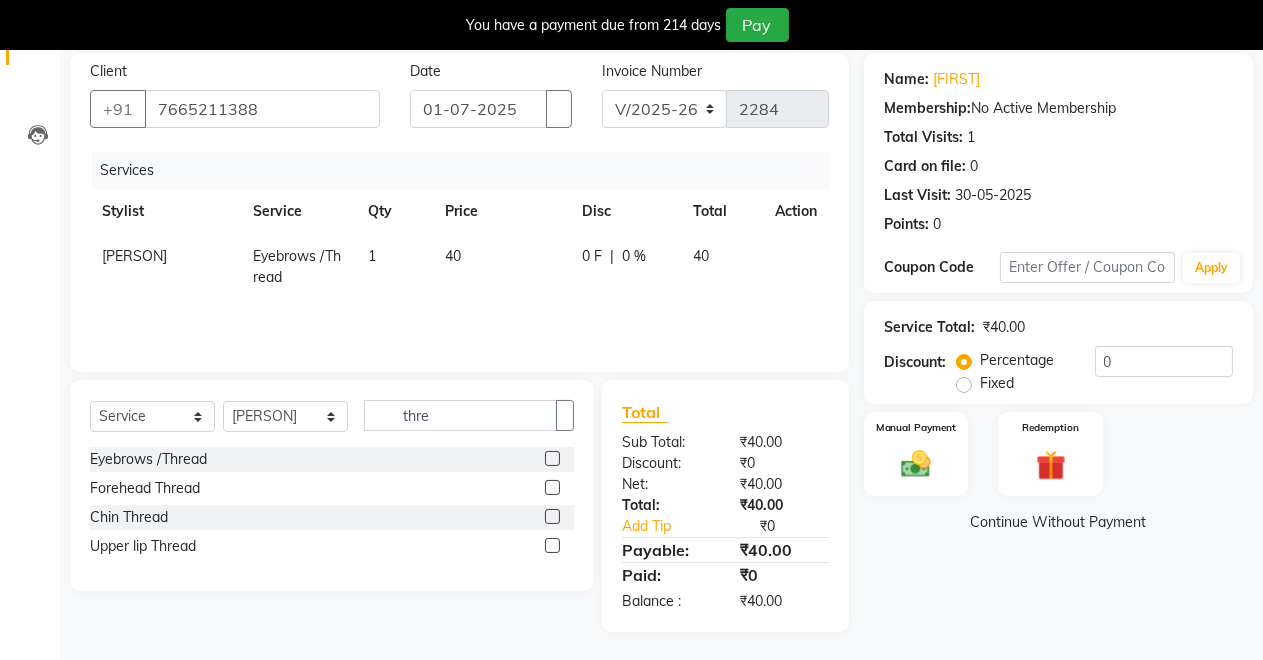 click at bounding box center (552, 545) 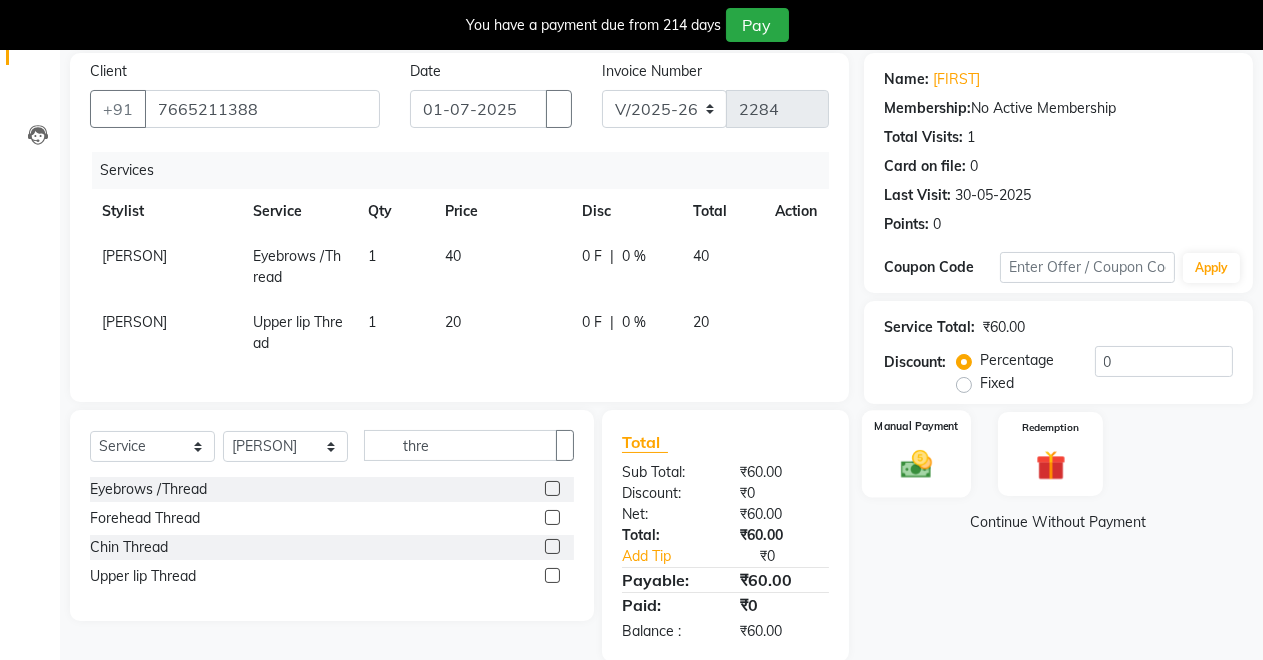 click at bounding box center (916, 464) 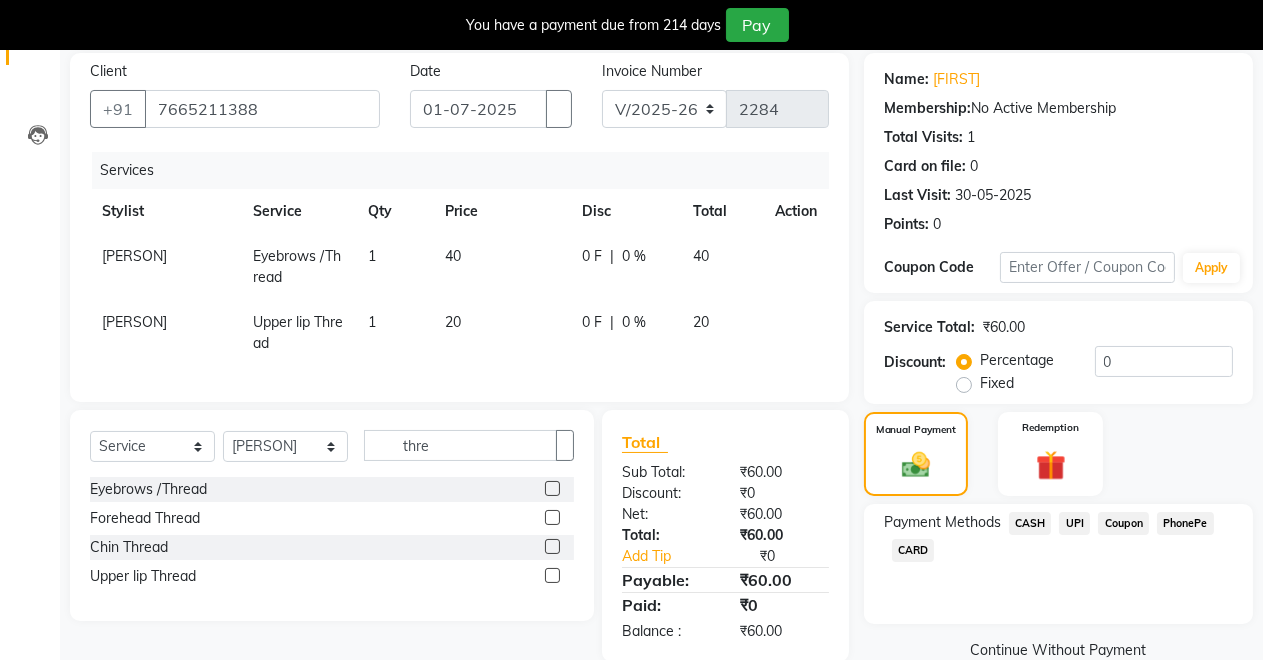 click on "UPI" at bounding box center [1030, 523] 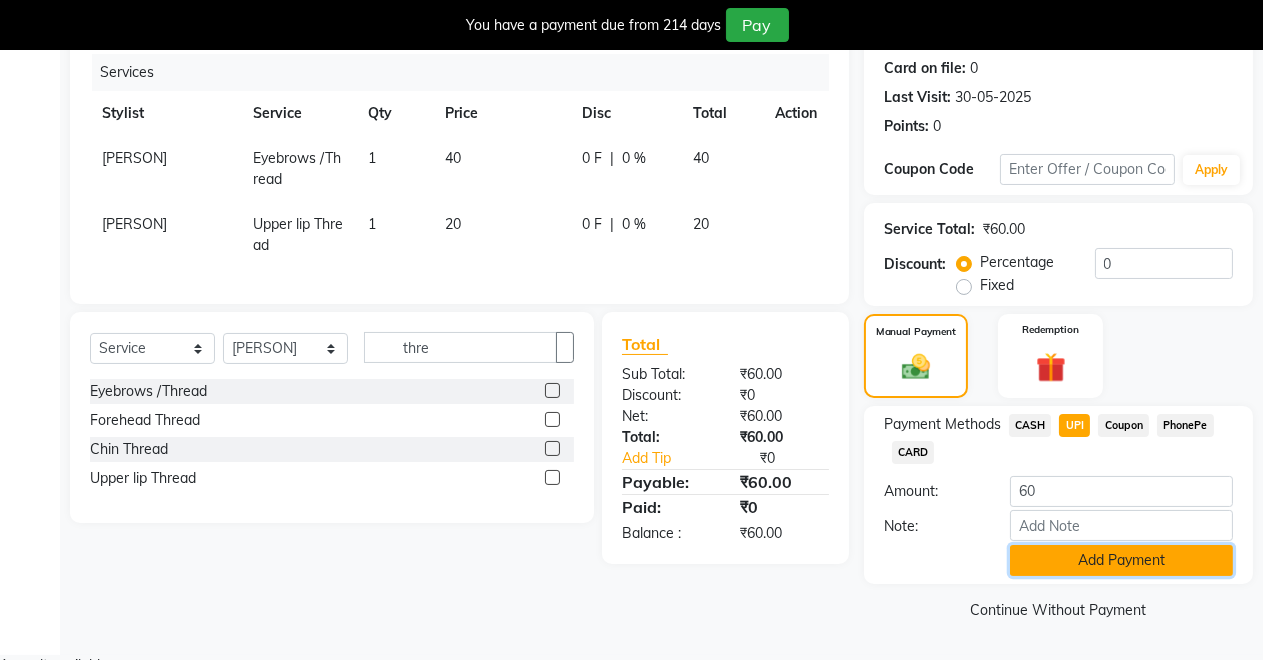 click on "Add Payment" at bounding box center (1121, 560) 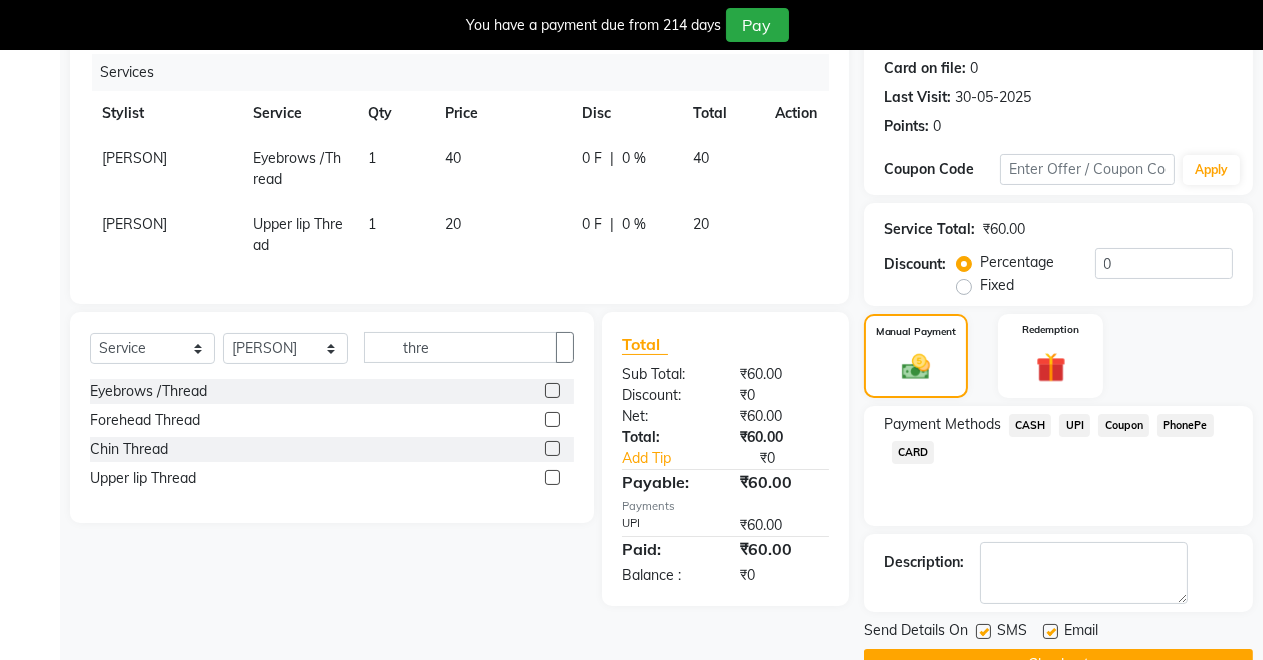 scroll, scrollTop: 302, scrollLeft: 0, axis: vertical 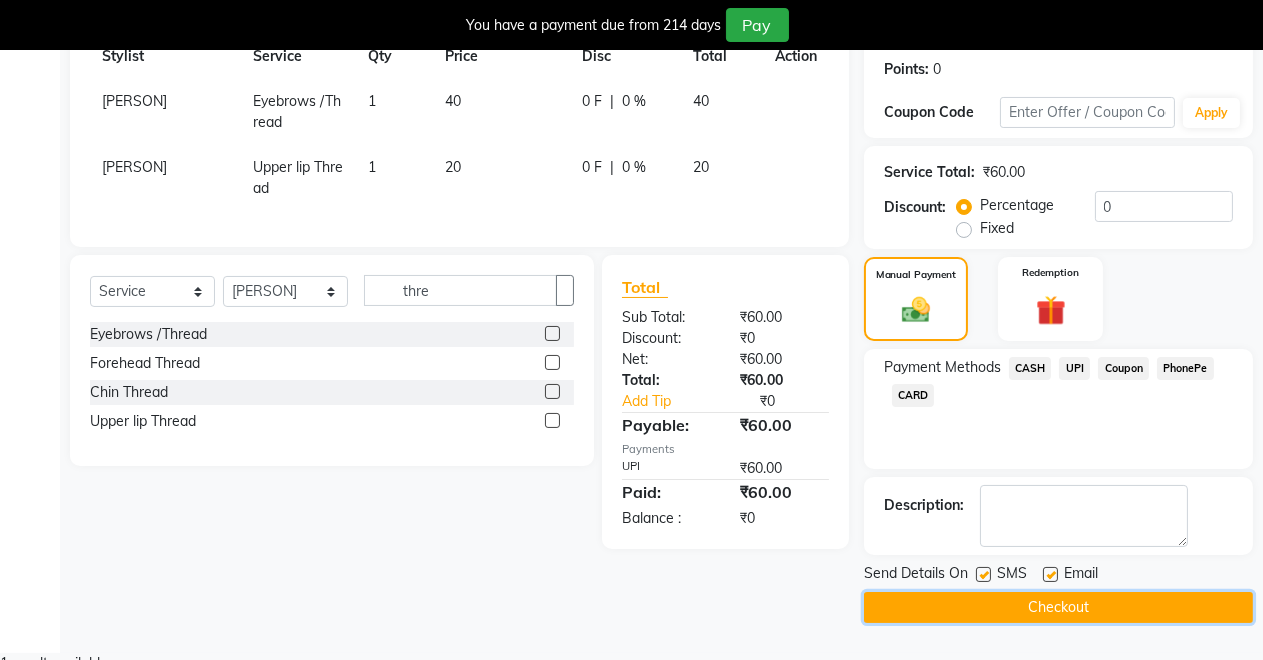click on "Checkout" at bounding box center (1058, 607) 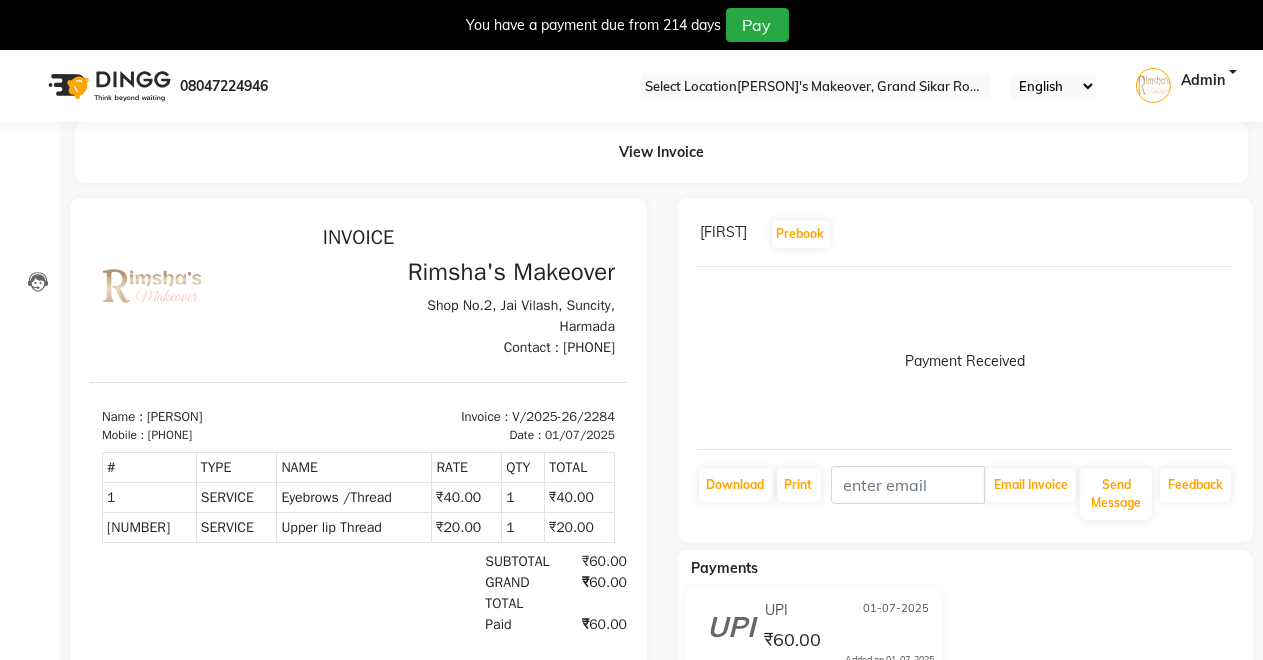 scroll, scrollTop: 0, scrollLeft: 0, axis: both 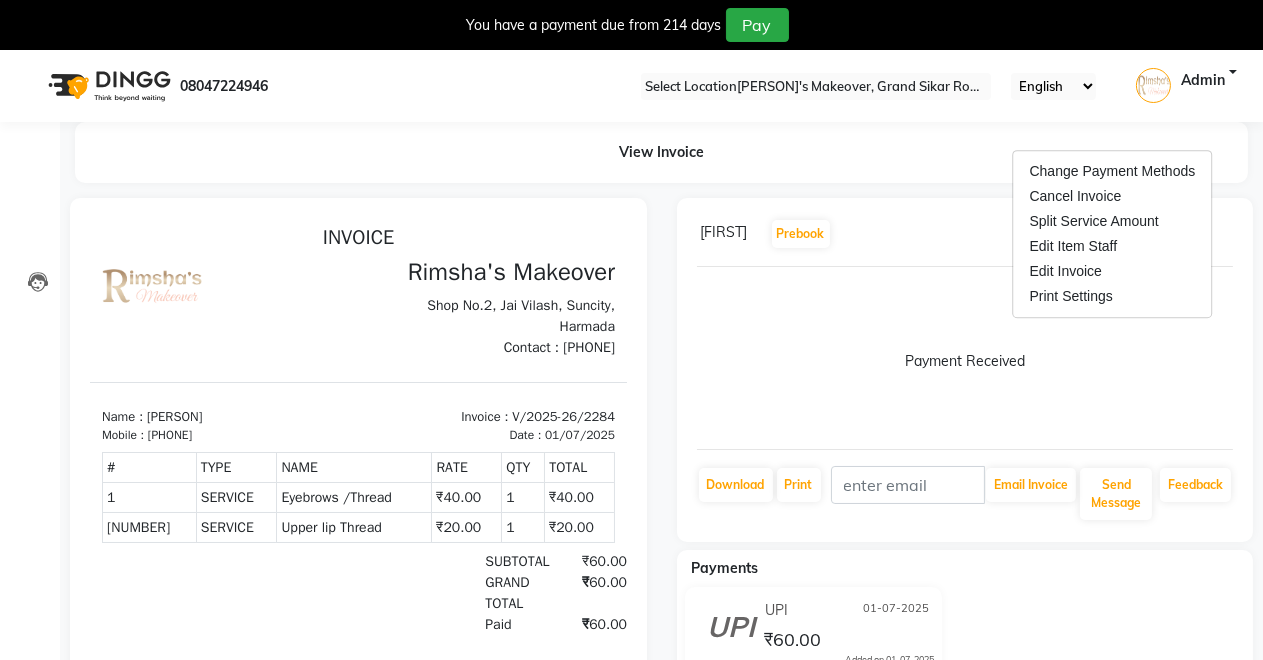 click on "[PERSON] Prebook Payment Received Download Print Email Invoice Send Message Feedback" at bounding box center [358, 459] 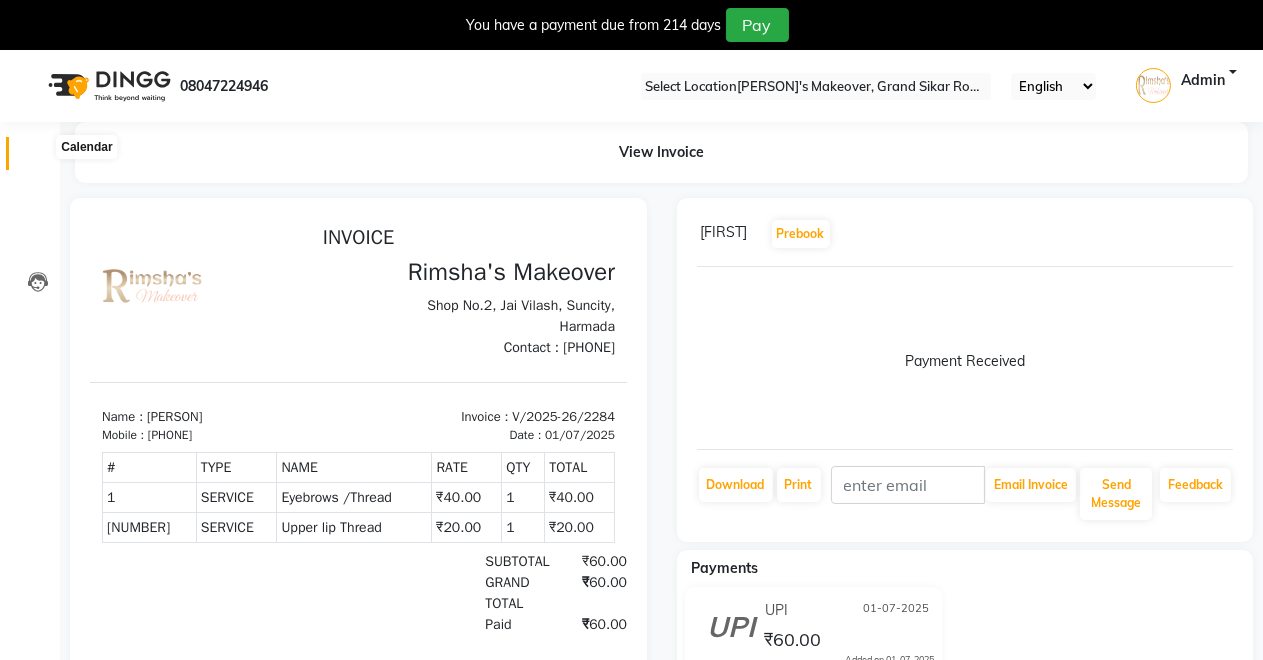 click at bounding box center [38, 158] 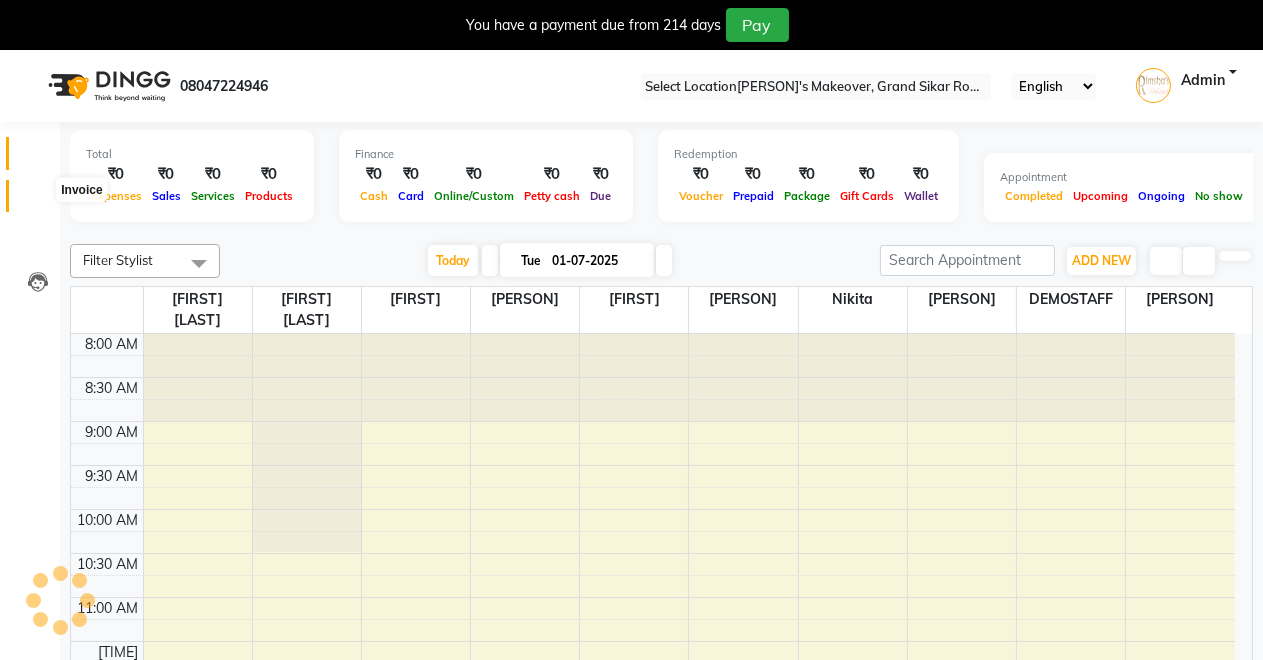 click at bounding box center [38, 201] 